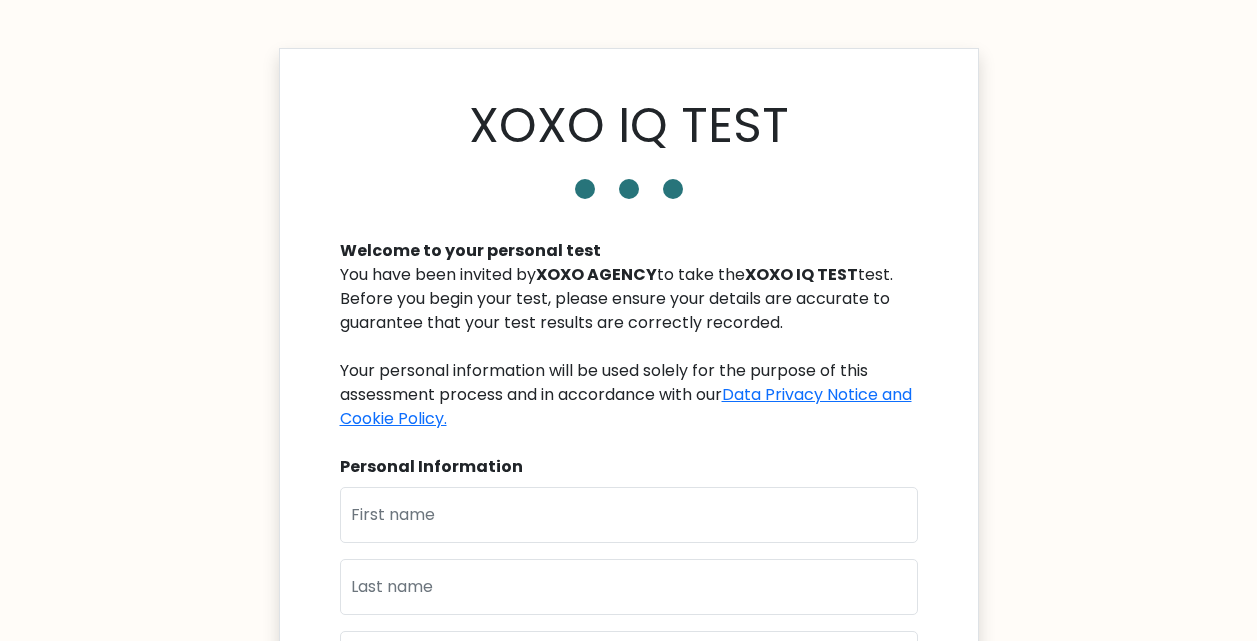 scroll, scrollTop: 258, scrollLeft: 0, axis: vertical 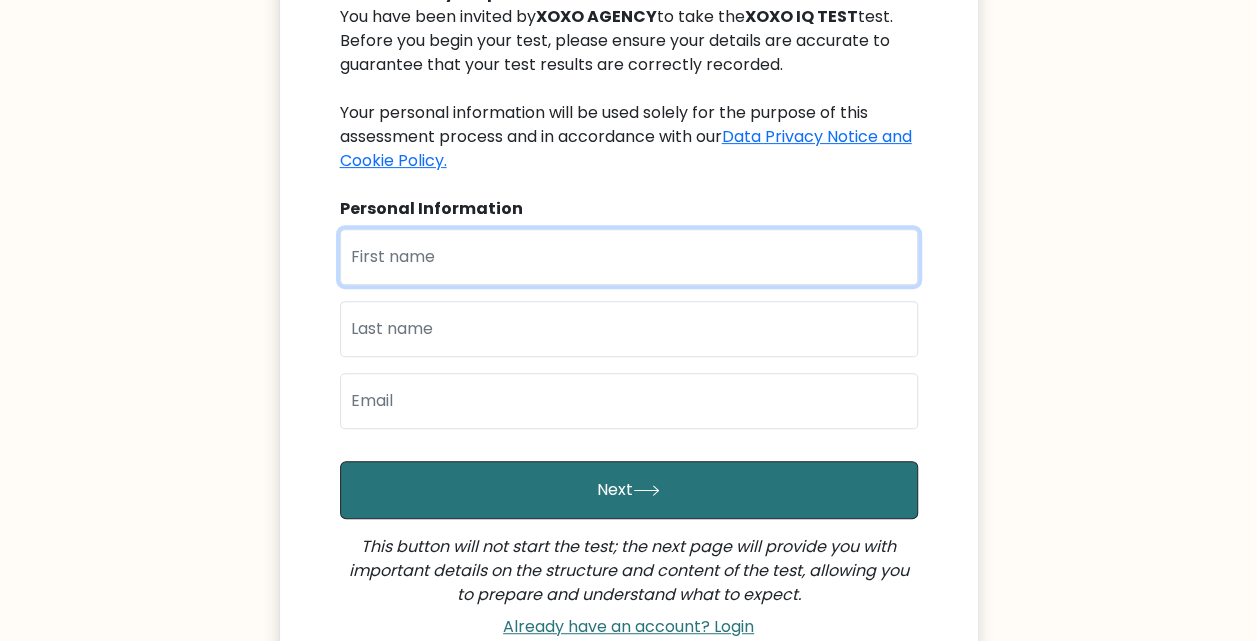 click at bounding box center (629, 257) 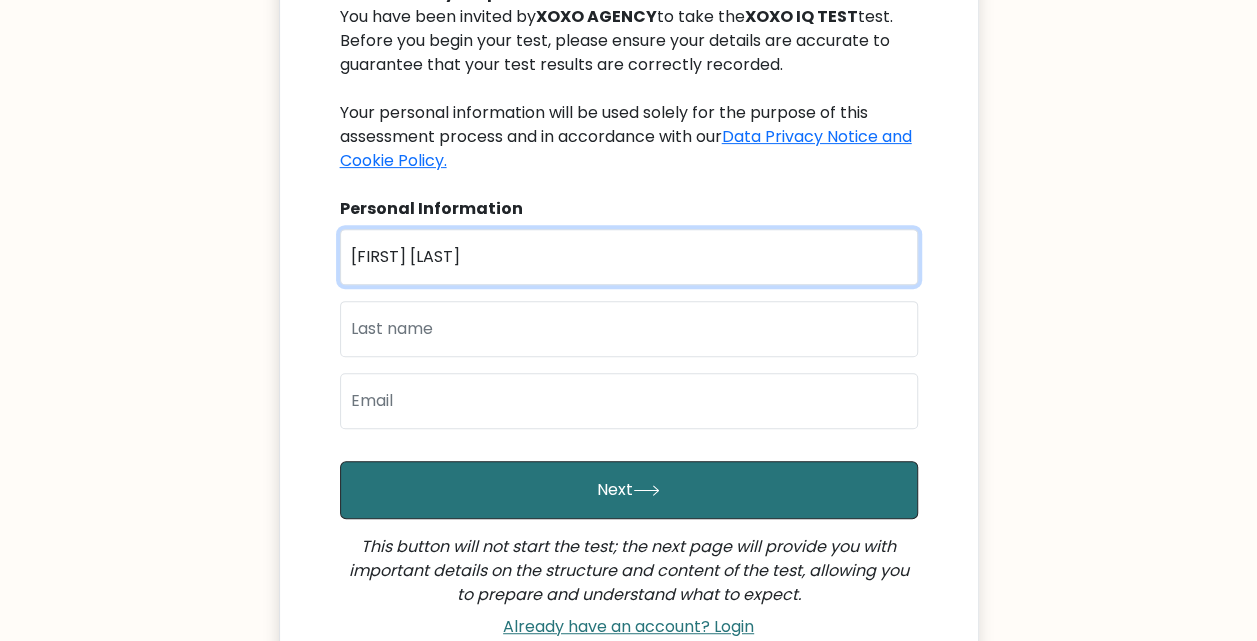 type on "[LAST]" 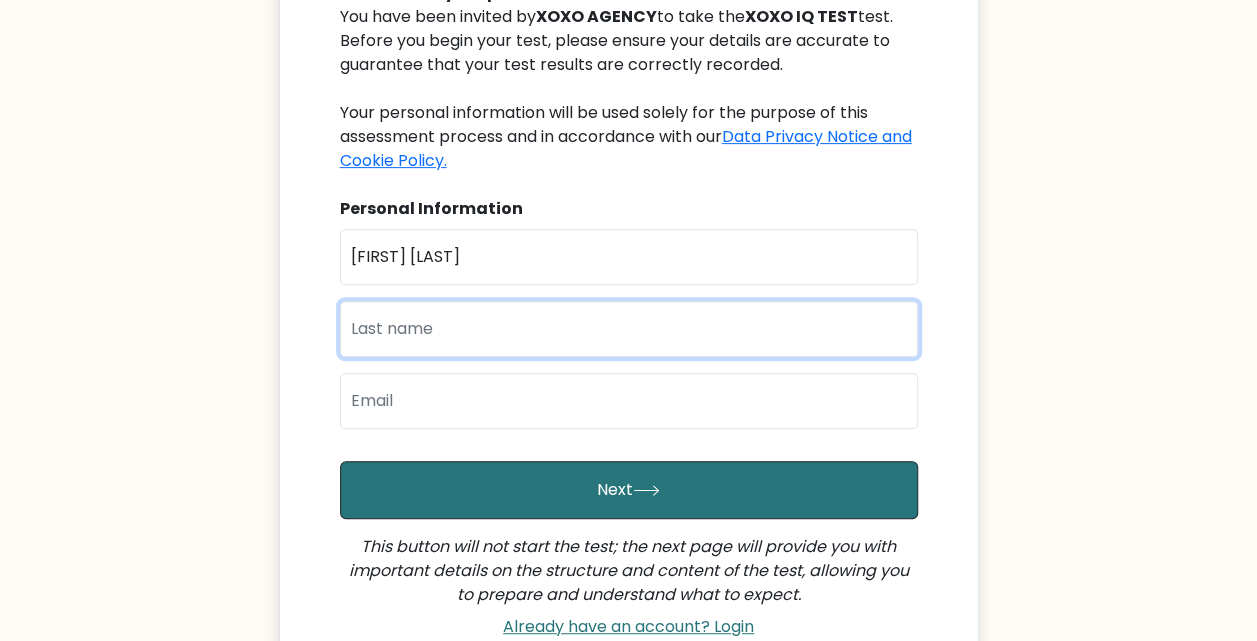click at bounding box center [629, 329] 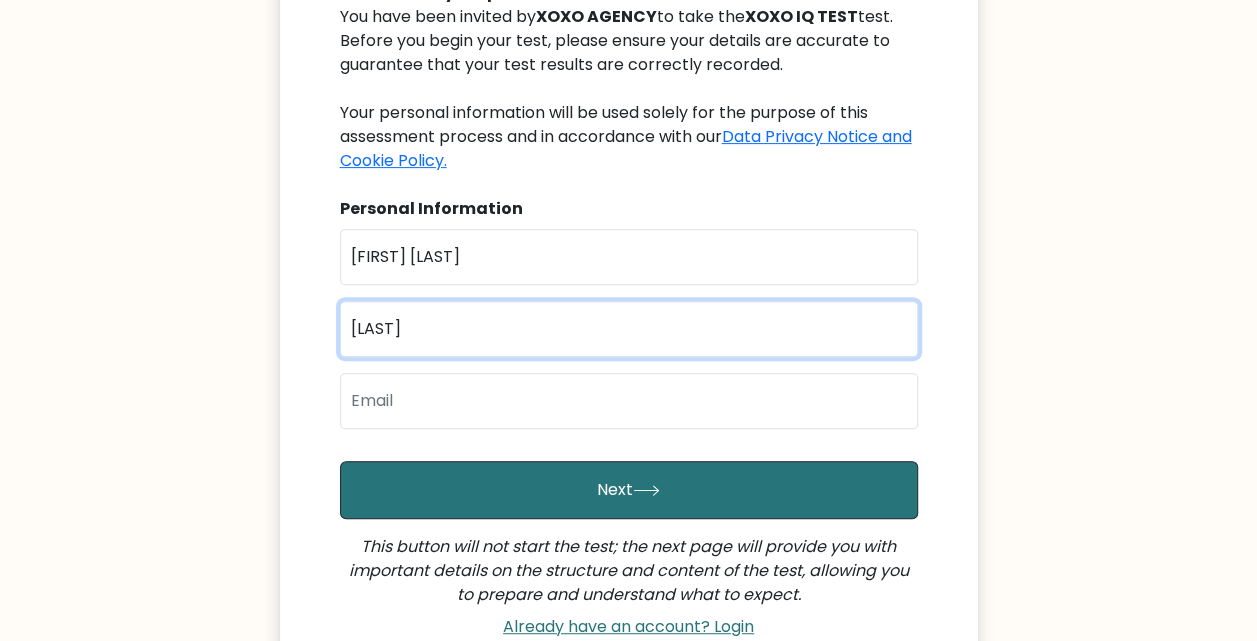 type on "Aiyedun" 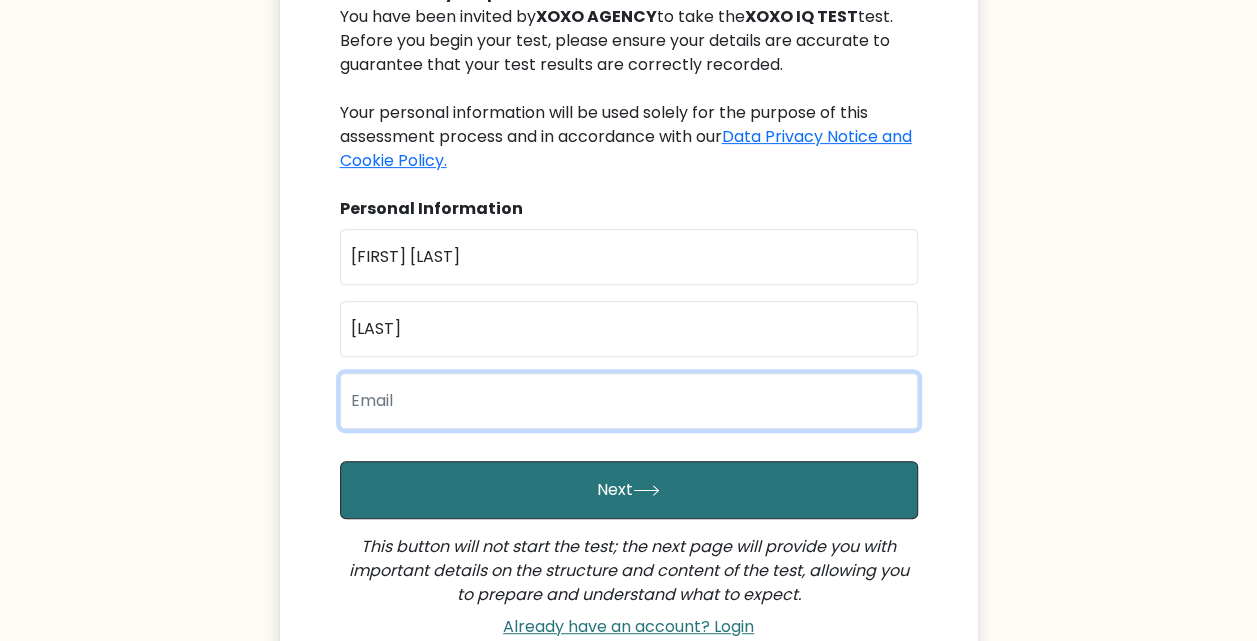 click at bounding box center [629, 401] 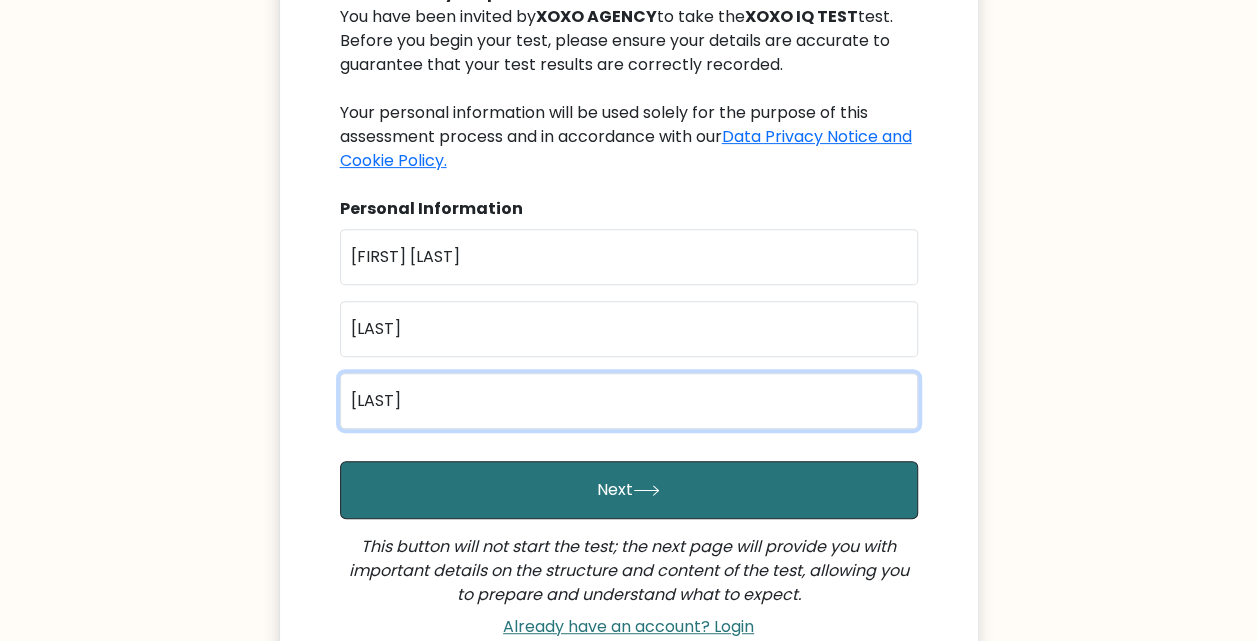 type on "aiyedun23@gmail.com" 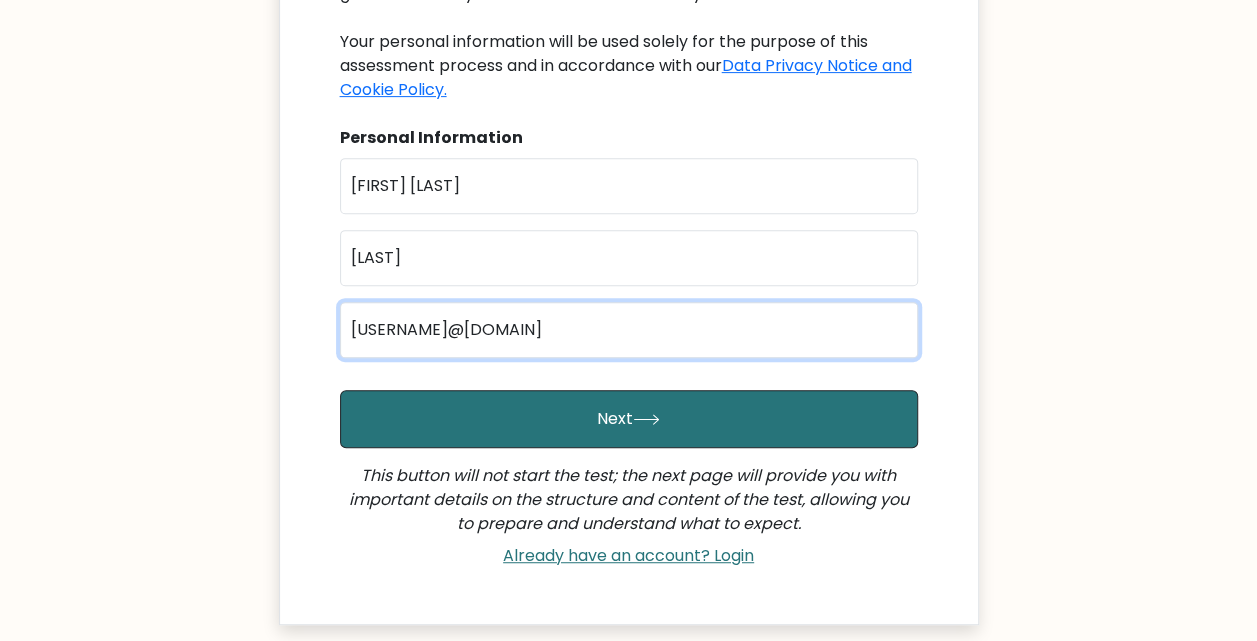 scroll, scrollTop: 330, scrollLeft: 0, axis: vertical 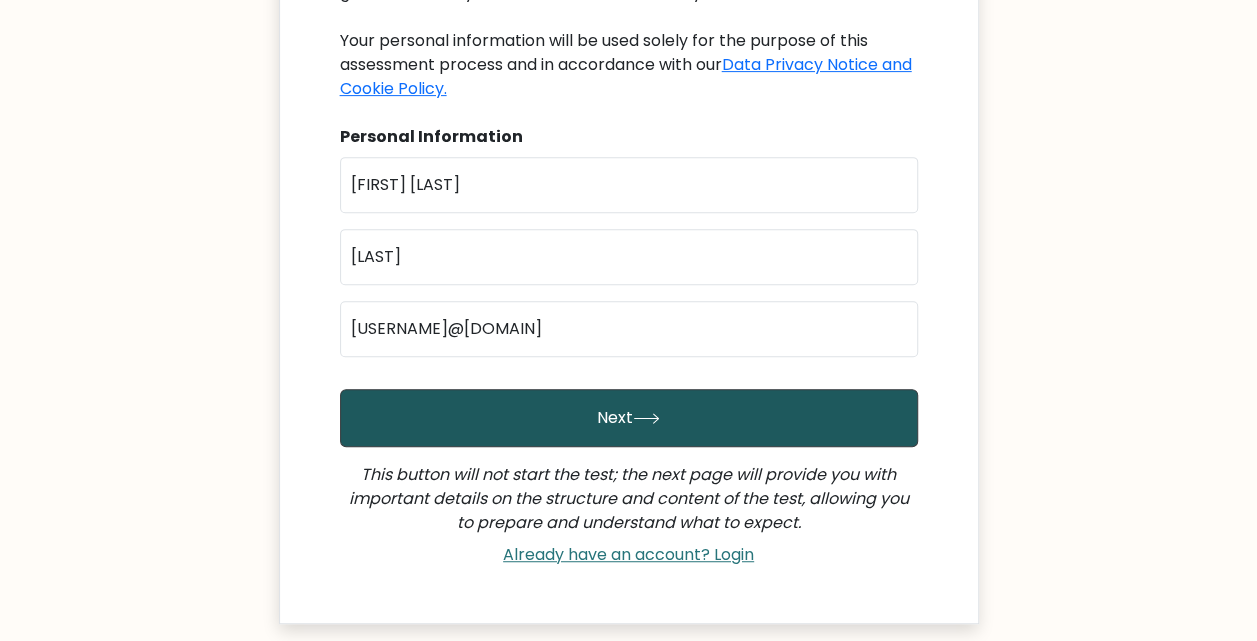 click on "Next" at bounding box center [629, 418] 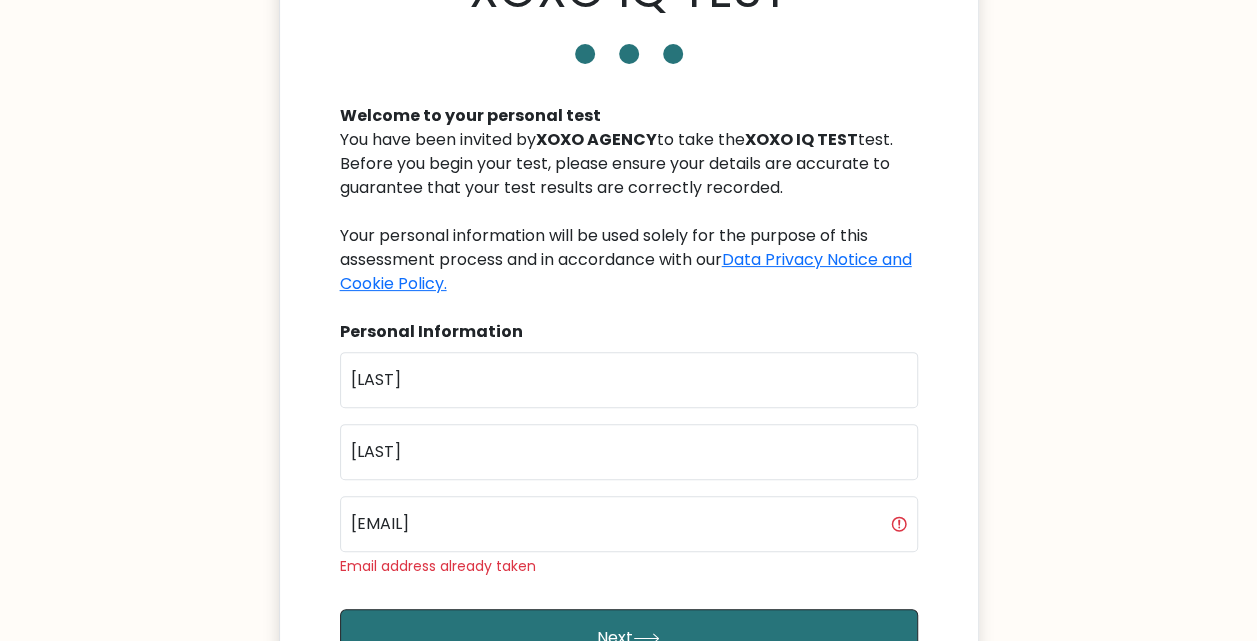 scroll, scrollTop: 342, scrollLeft: 0, axis: vertical 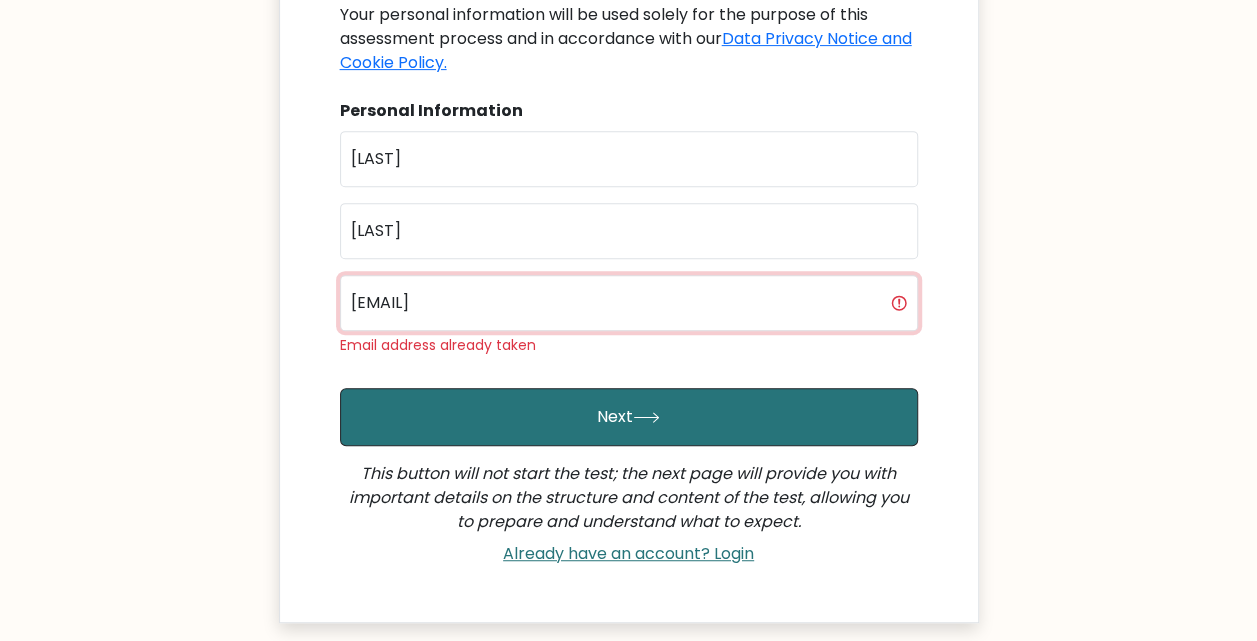 click on "aiyedun23@gmail.com" at bounding box center [629, 303] 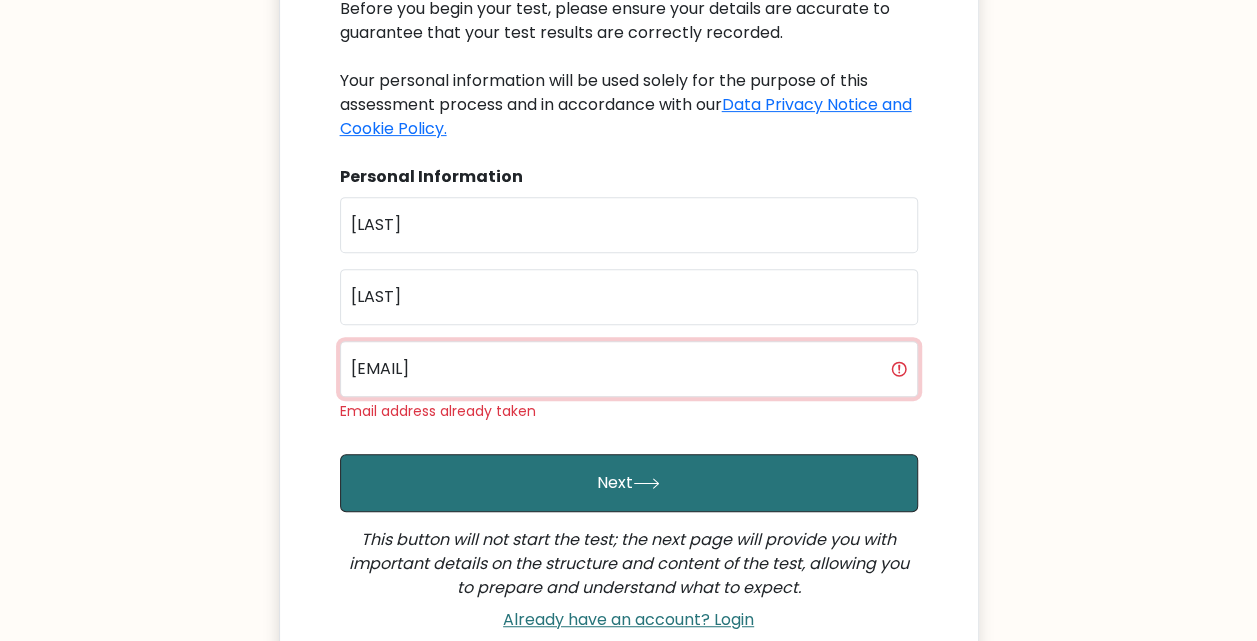 scroll, scrollTop: 289, scrollLeft: 0, axis: vertical 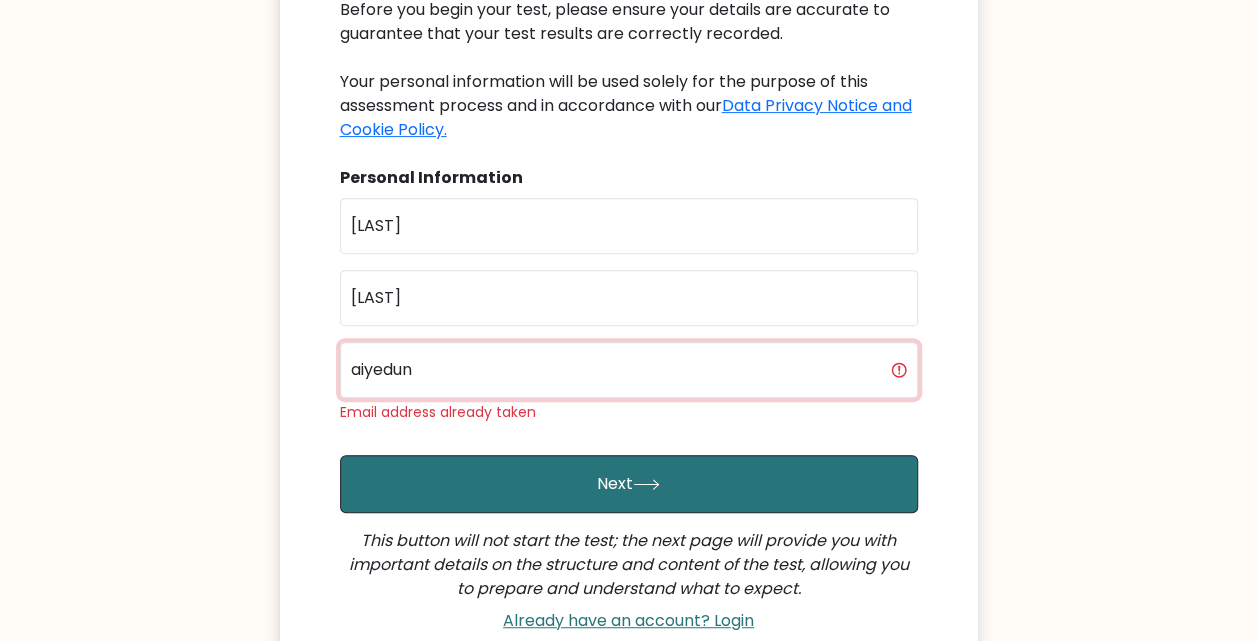 type on "aiyedun7@icloud.com" 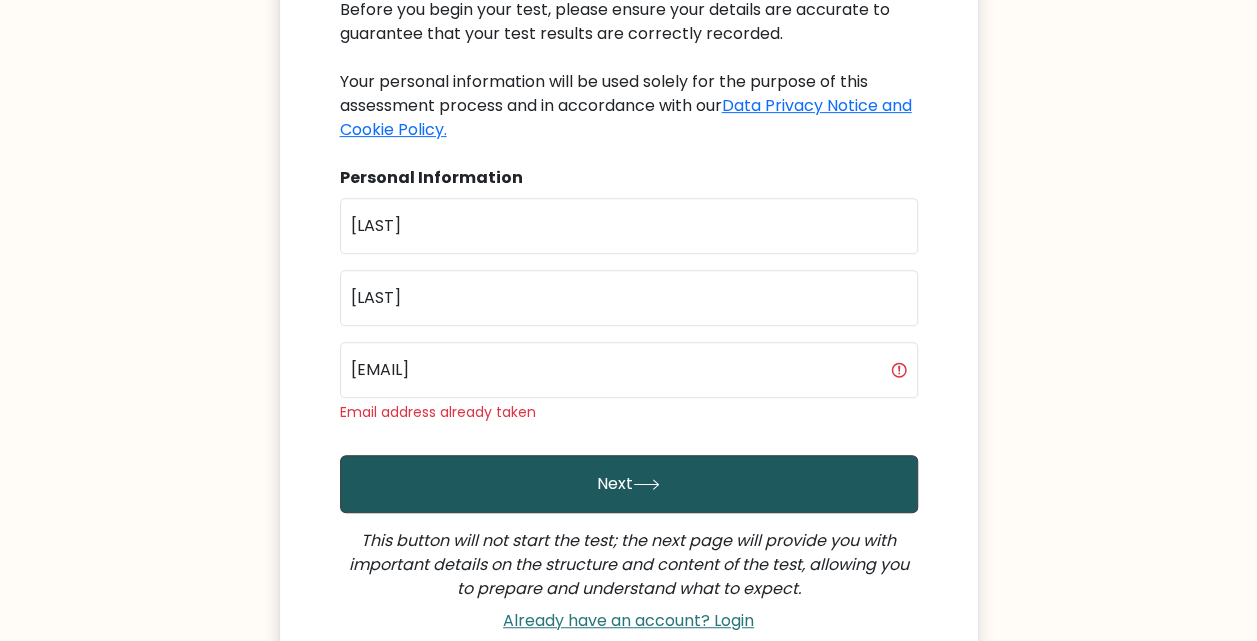 click on "Next" at bounding box center [629, 484] 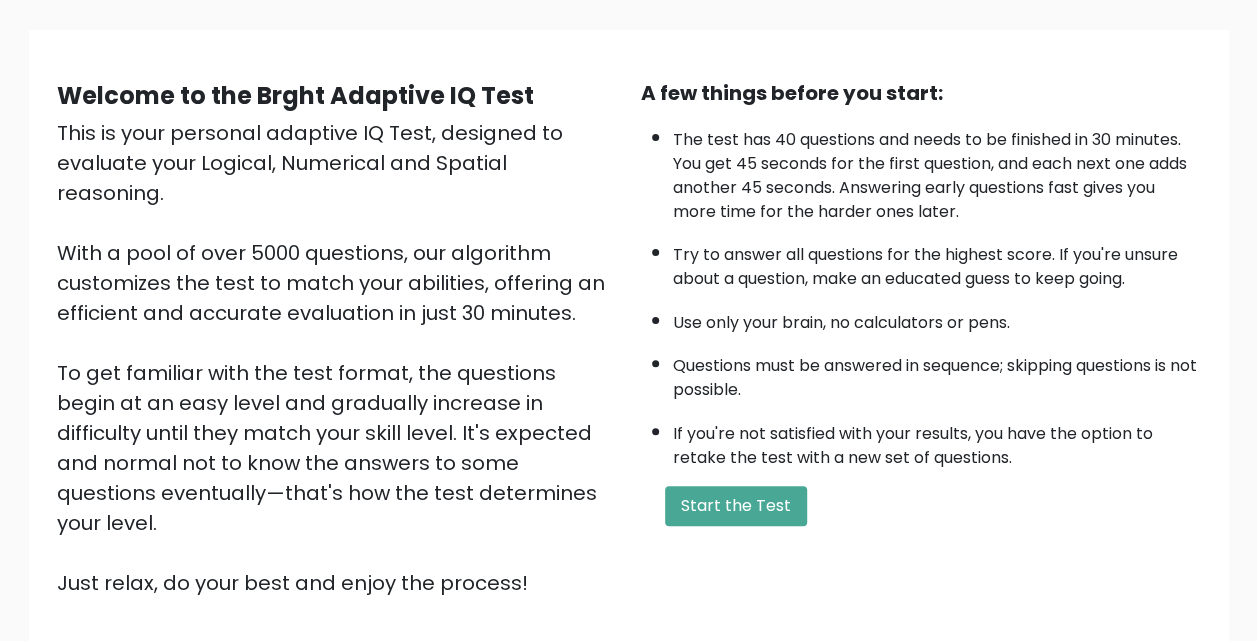 scroll, scrollTop: 127, scrollLeft: 0, axis: vertical 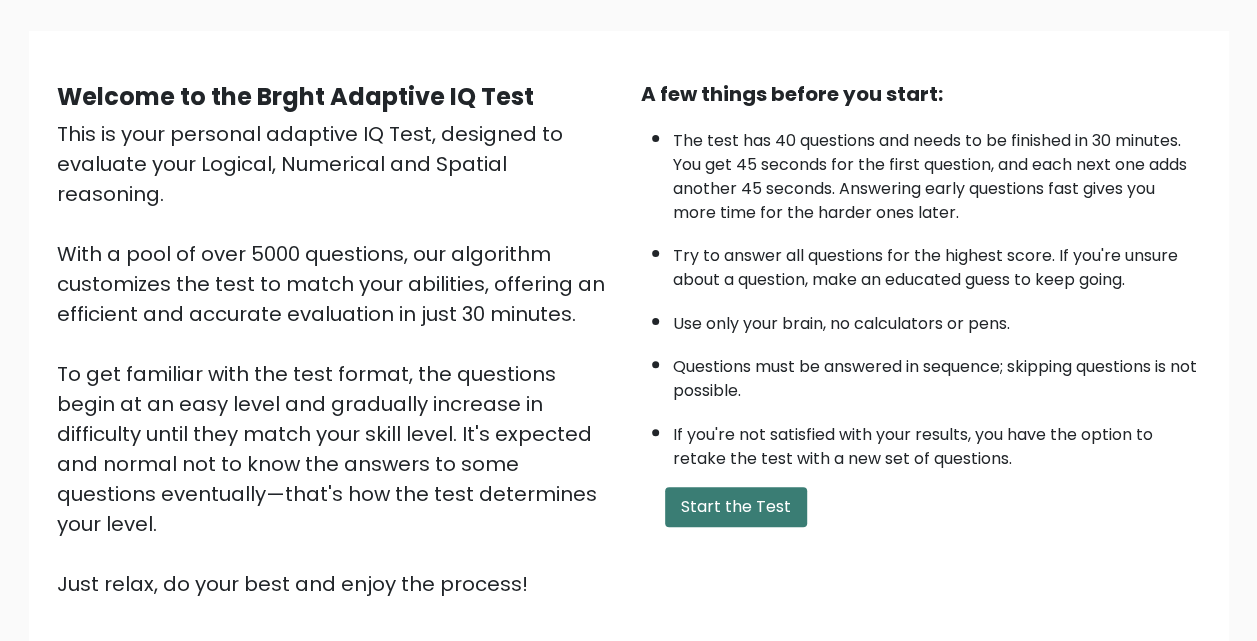 click on "Start the Test" at bounding box center [736, 507] 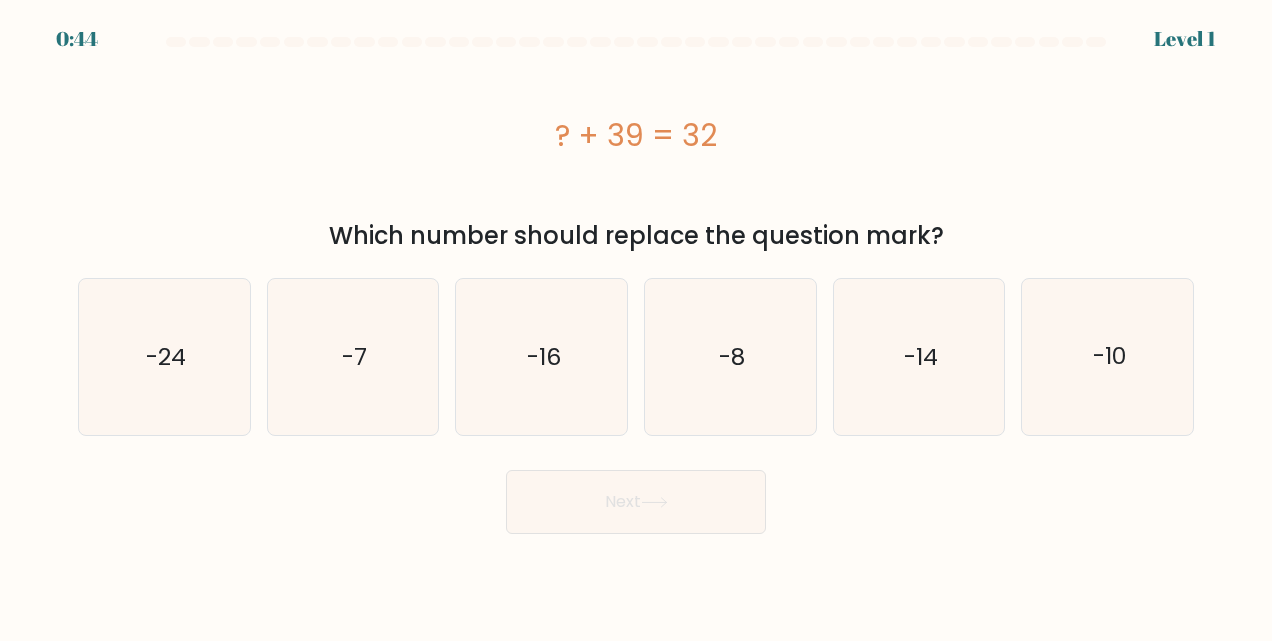 scroll, scrollTop: 0, scrollLeft: 0, axis: both 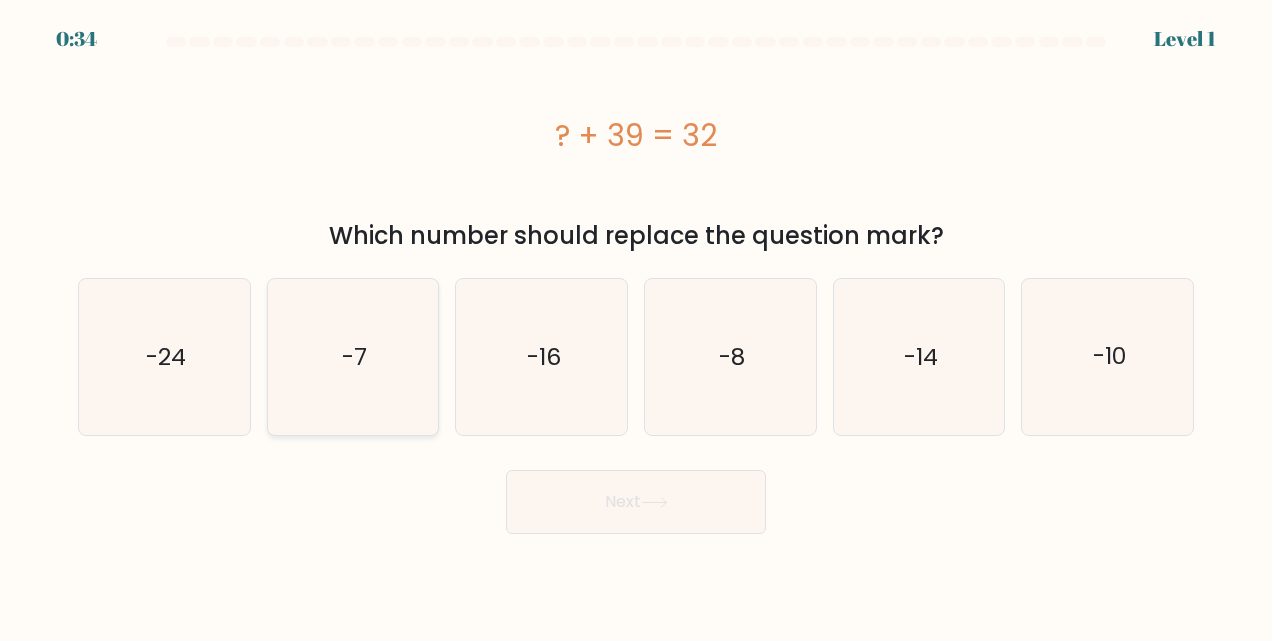 click on "-7" 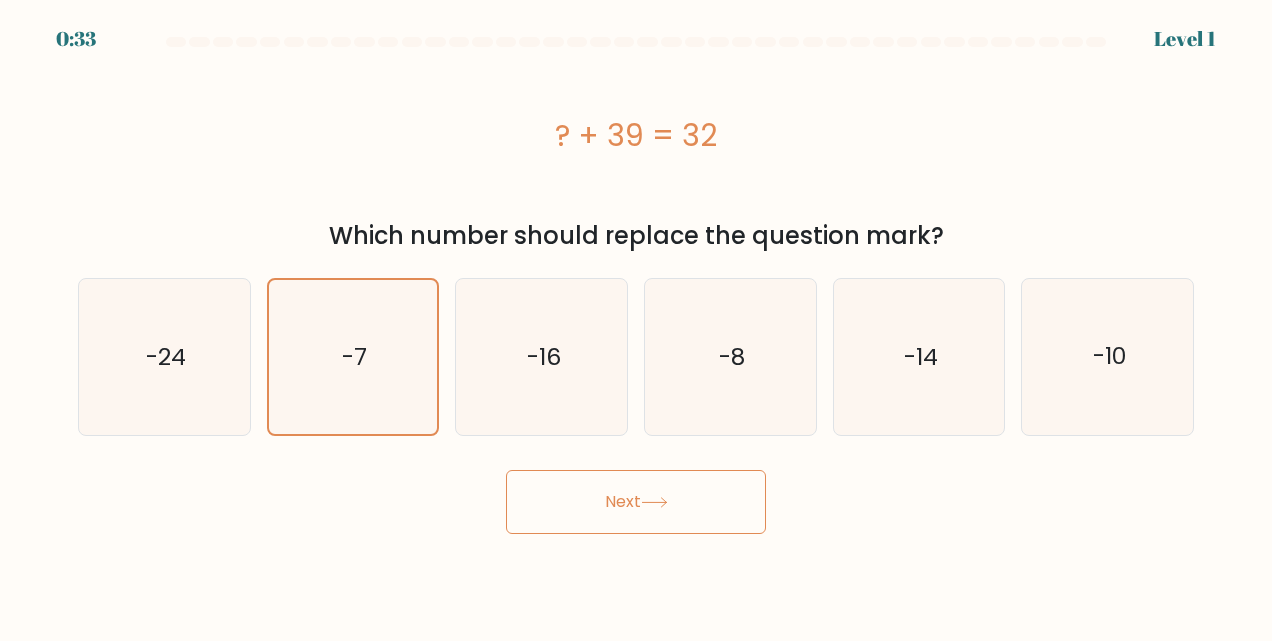 click on "Next" at bounding box center (636, 502) 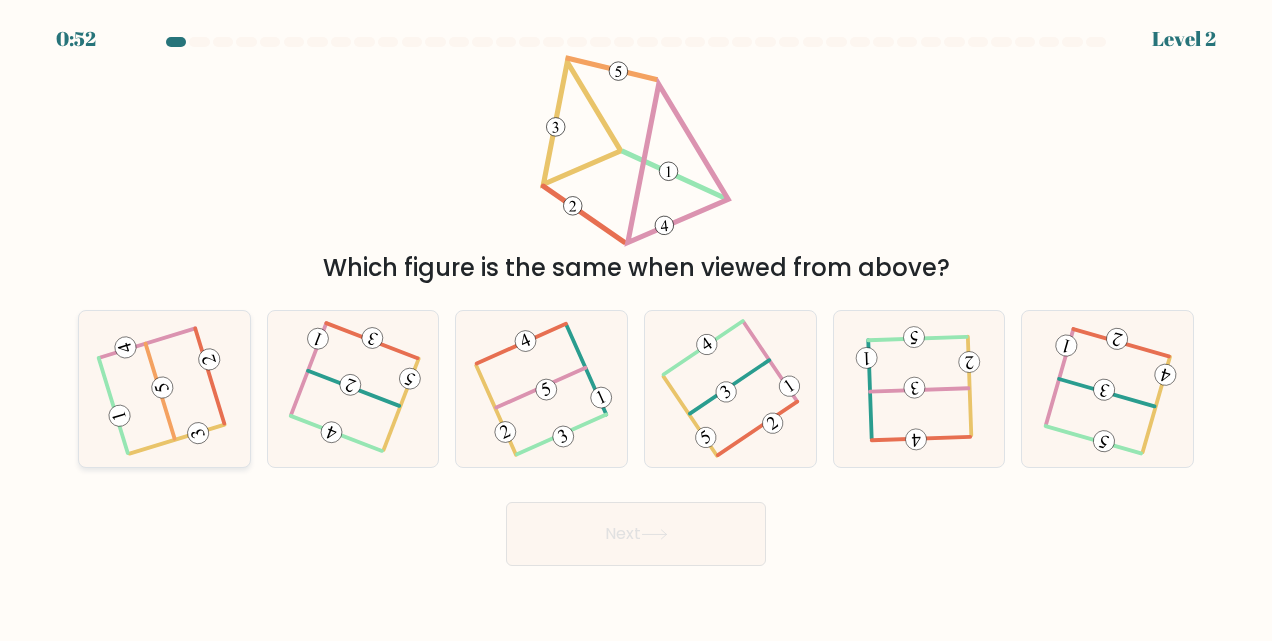 click 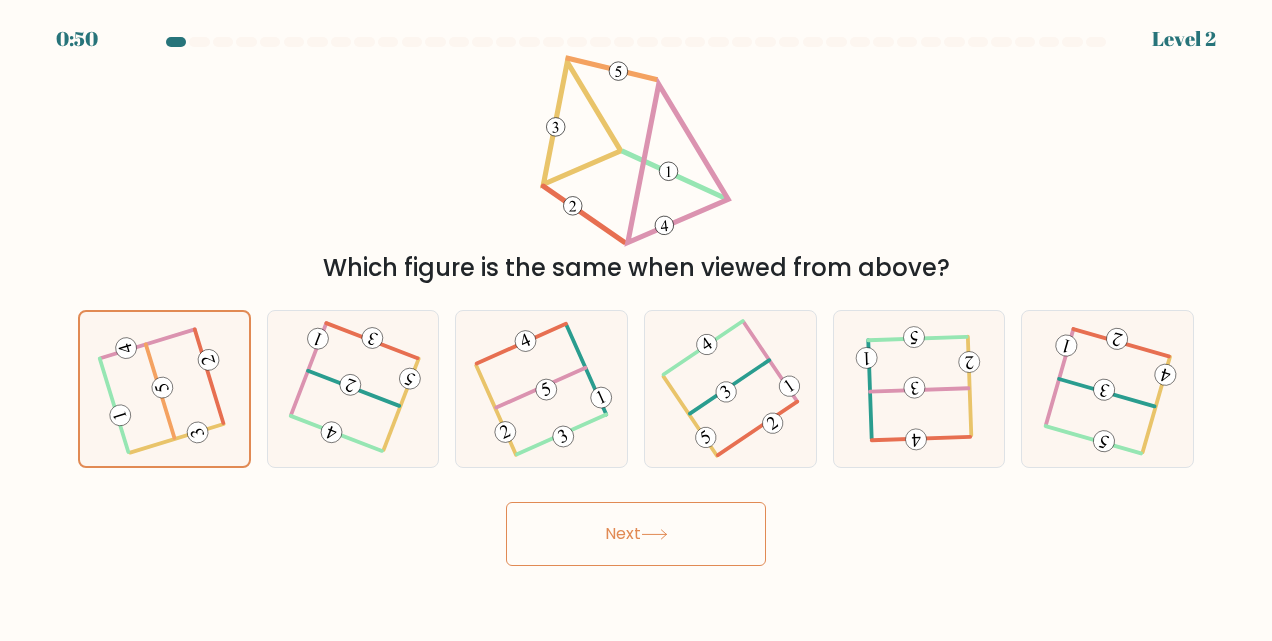 click on "Next" at bounding box center (636, 534) 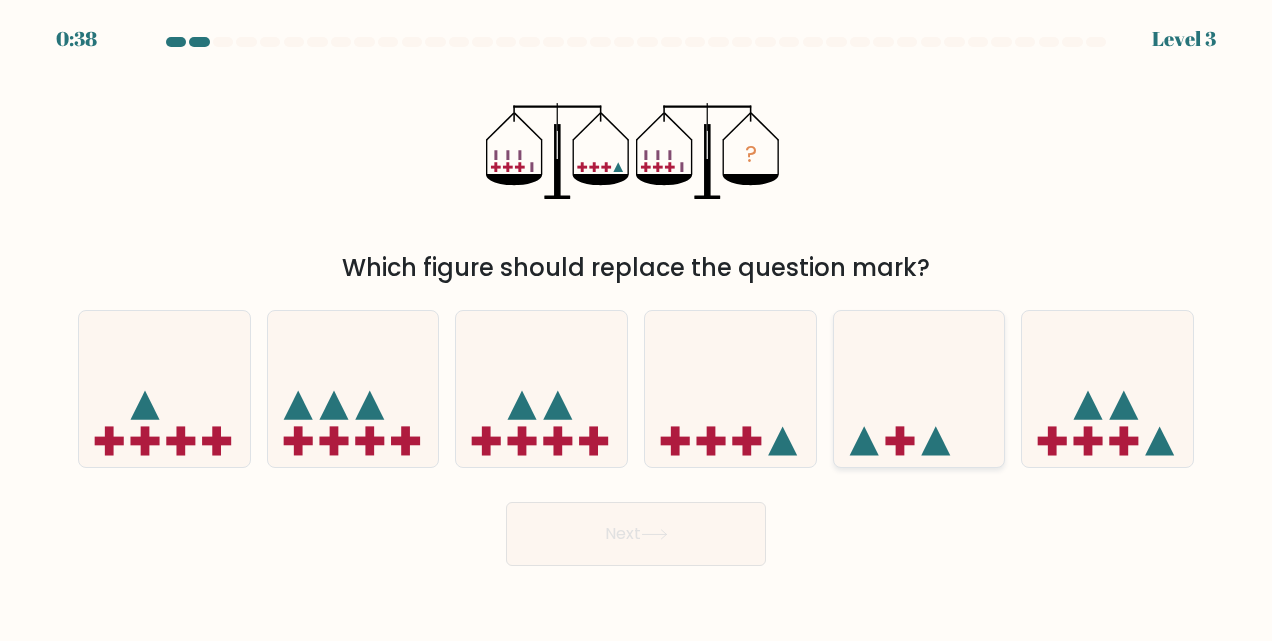 click 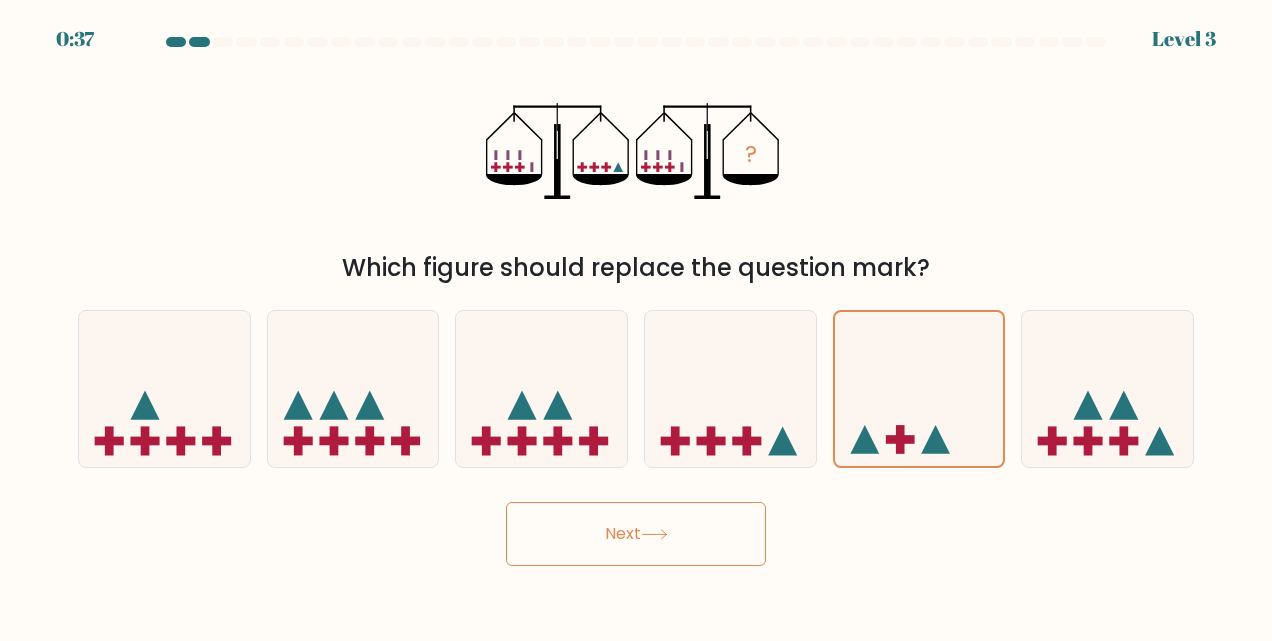 click on "Next" at bounding box center [636, 534] 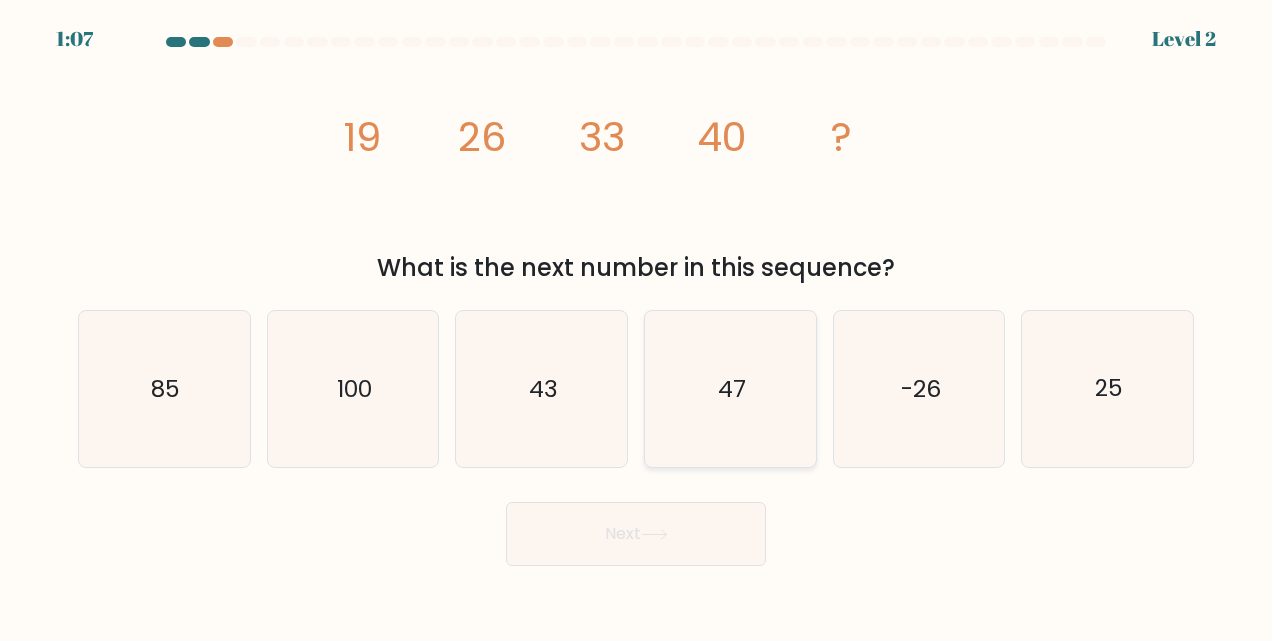 click on "47" 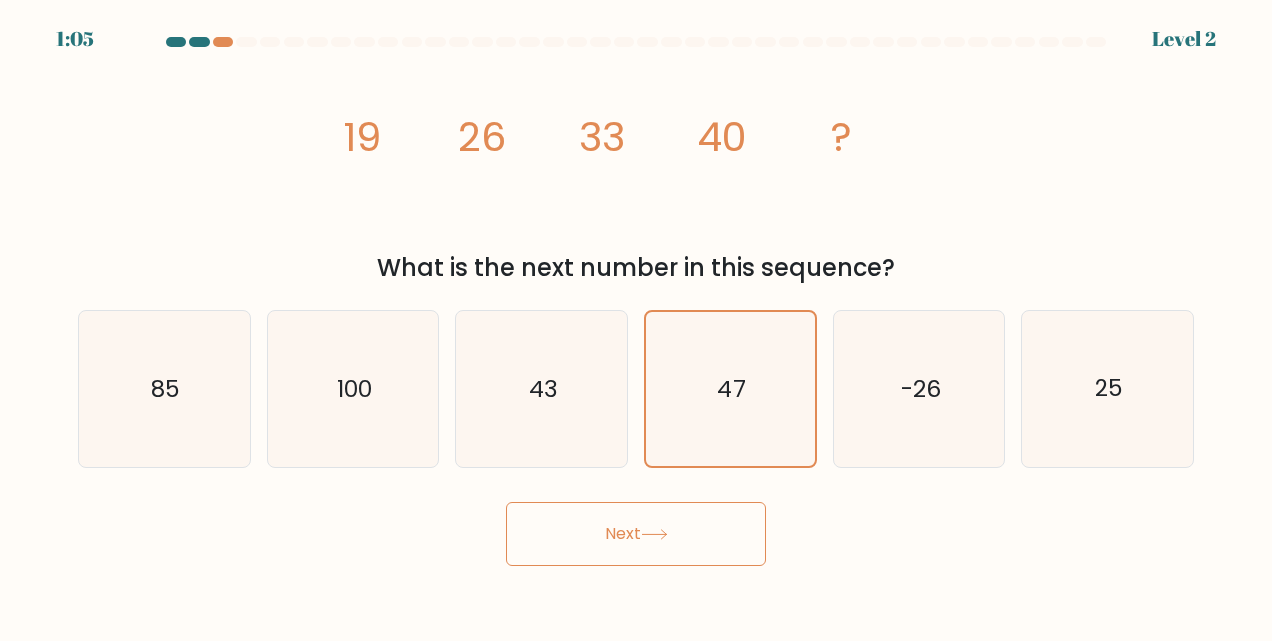 click on "Next" at bounding box center [636, 534] 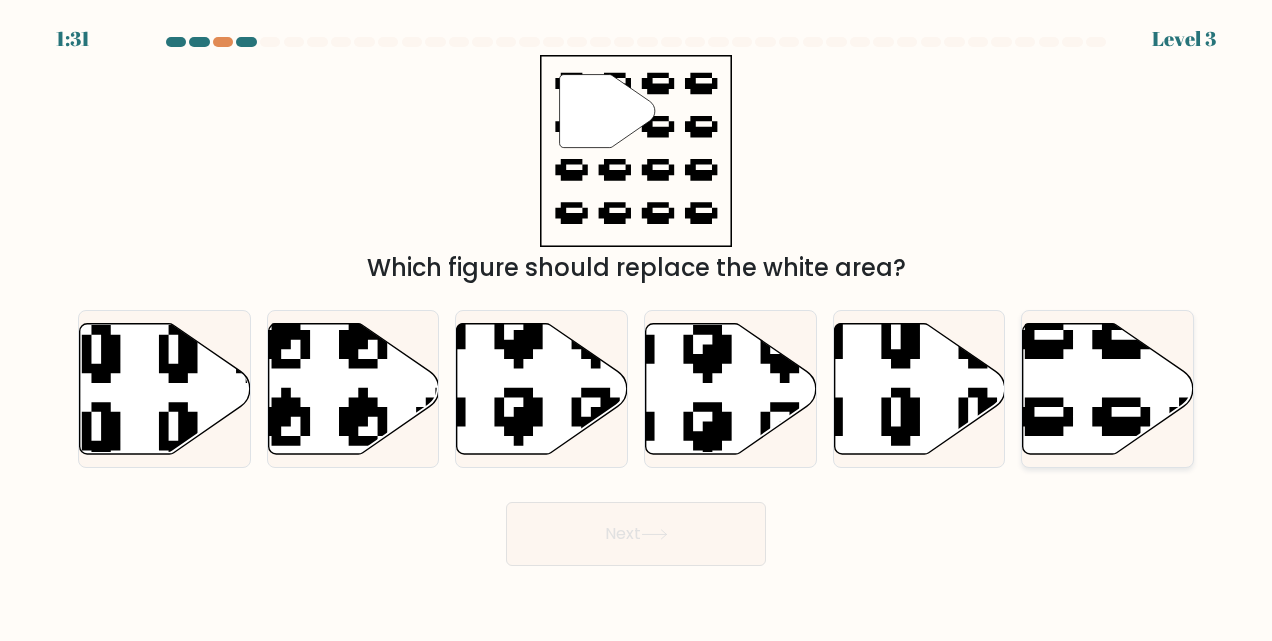 click 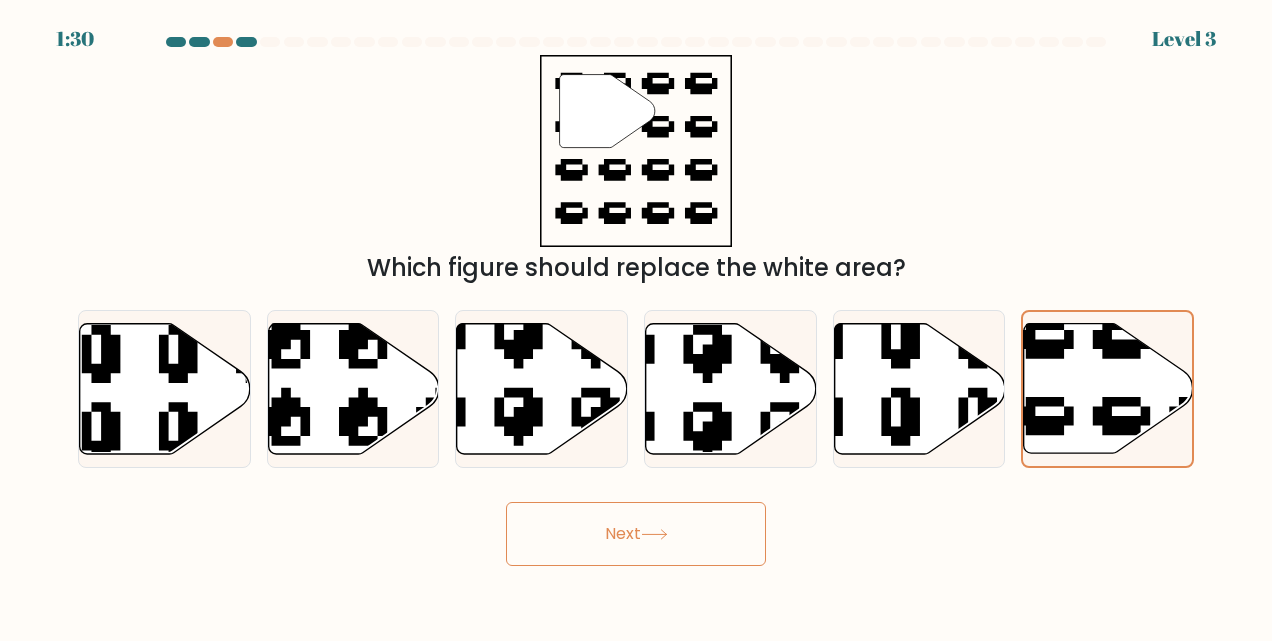 click on "Next" at bounding box center [636, 534] 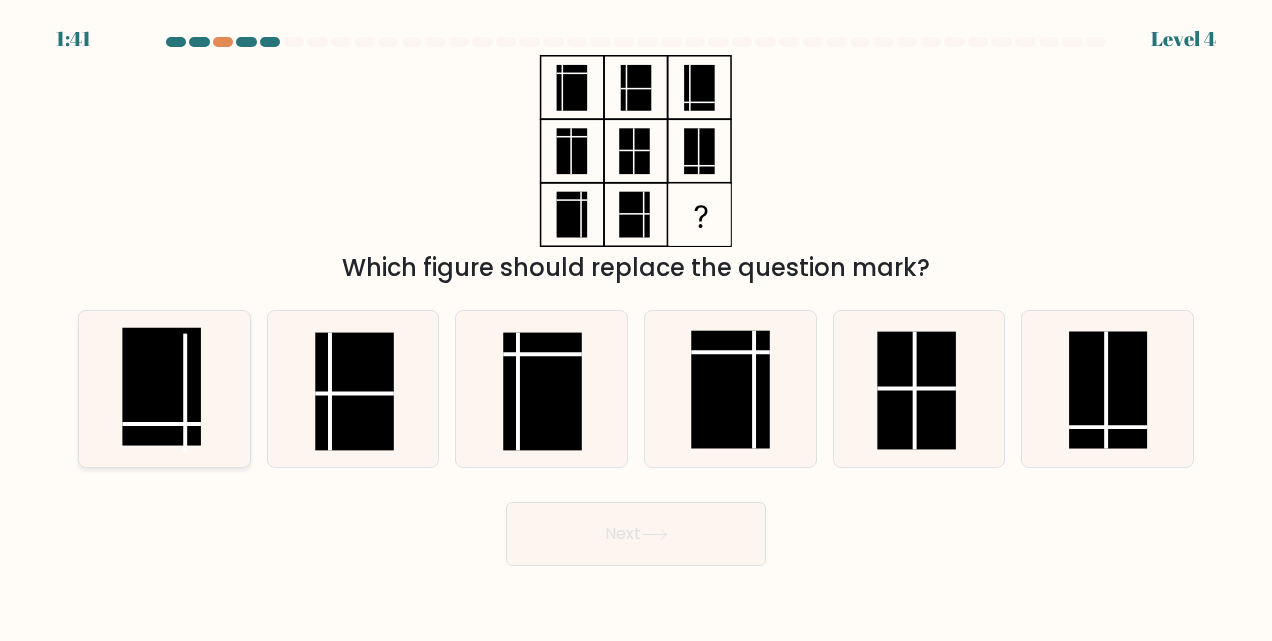 click 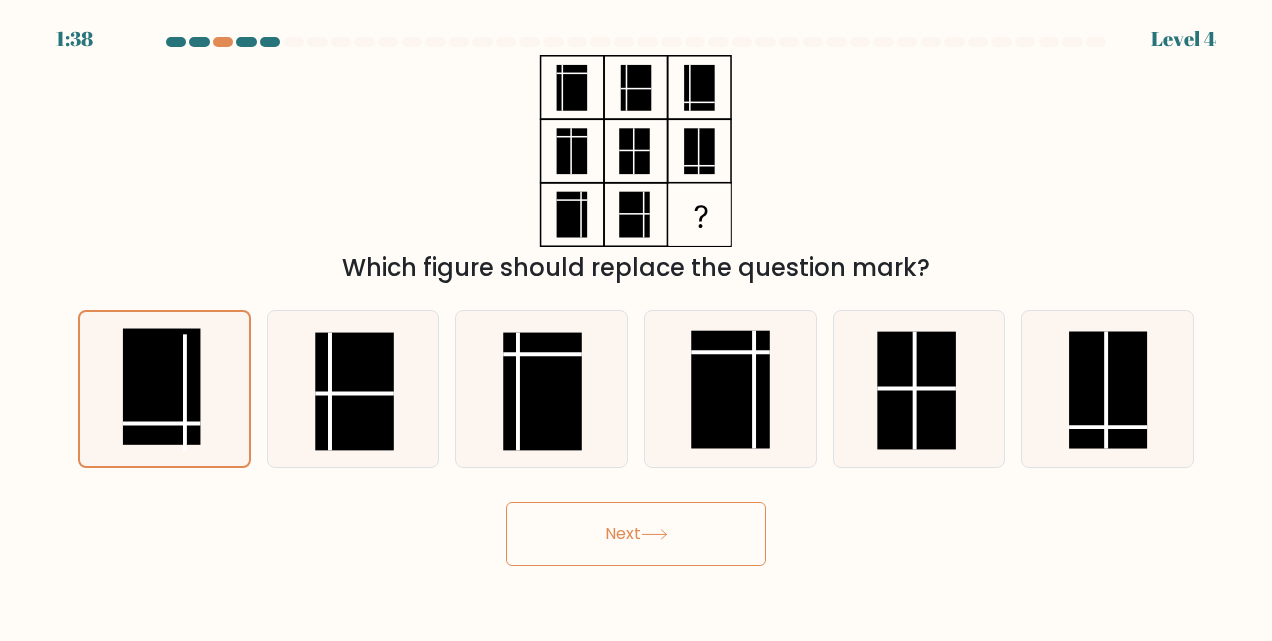click on "Next" at bounding box center [636, 534] 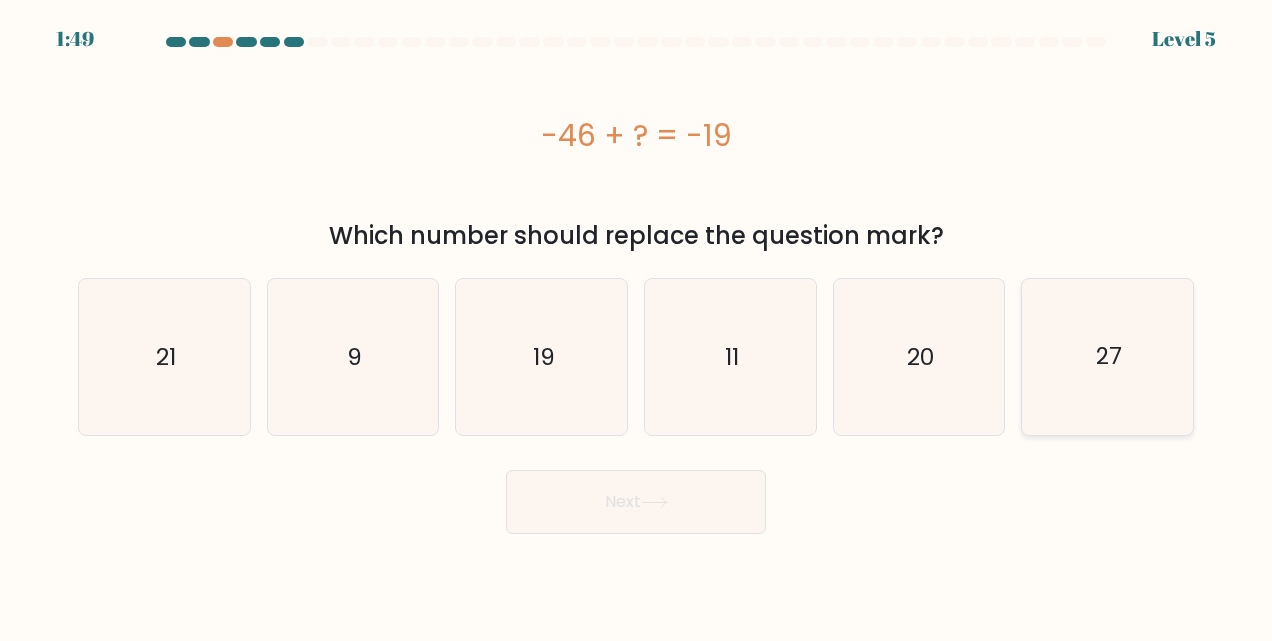 click on "27" 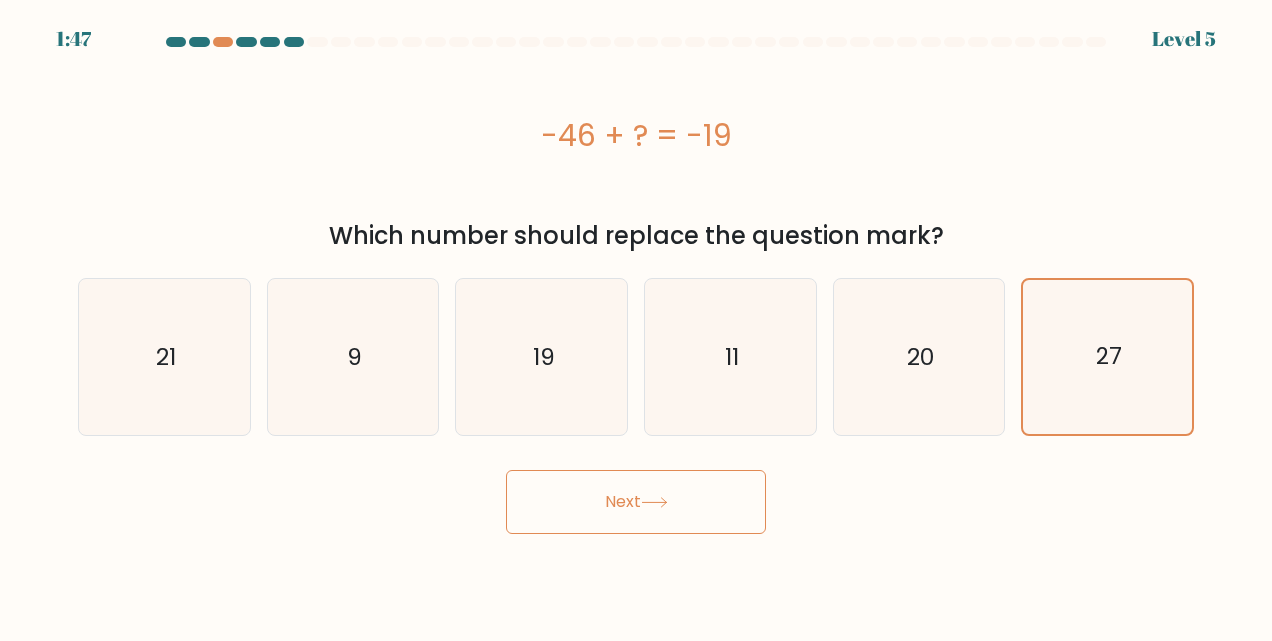 click on "Next" at bounding box center [636, 502] 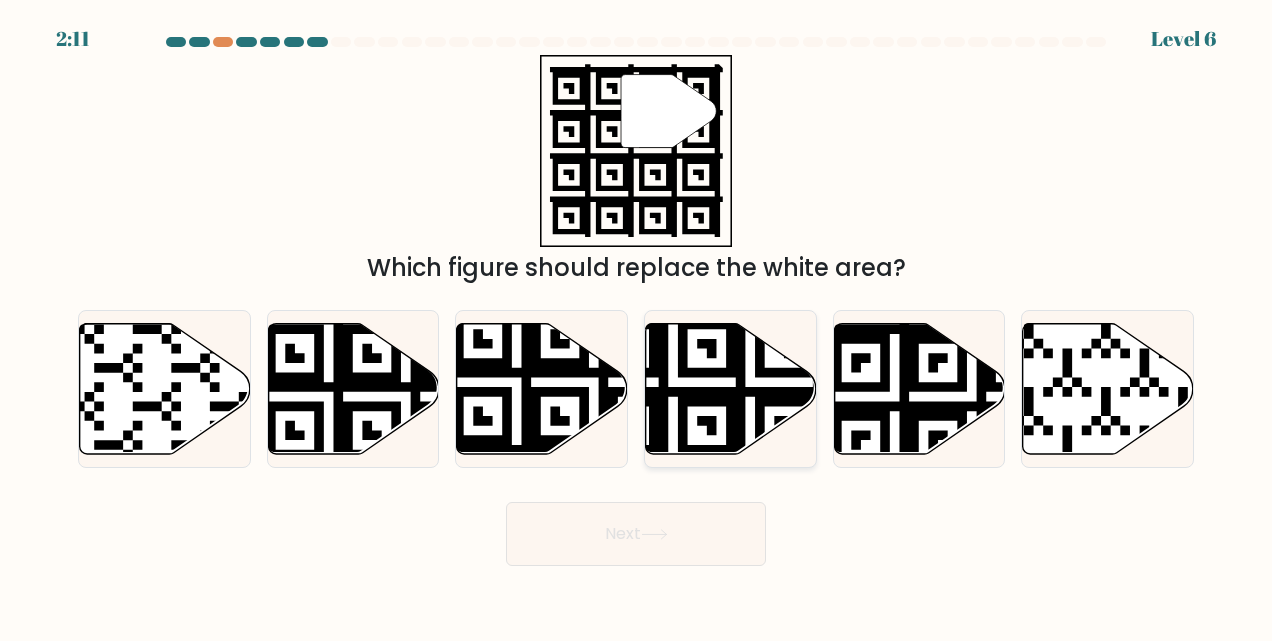 click 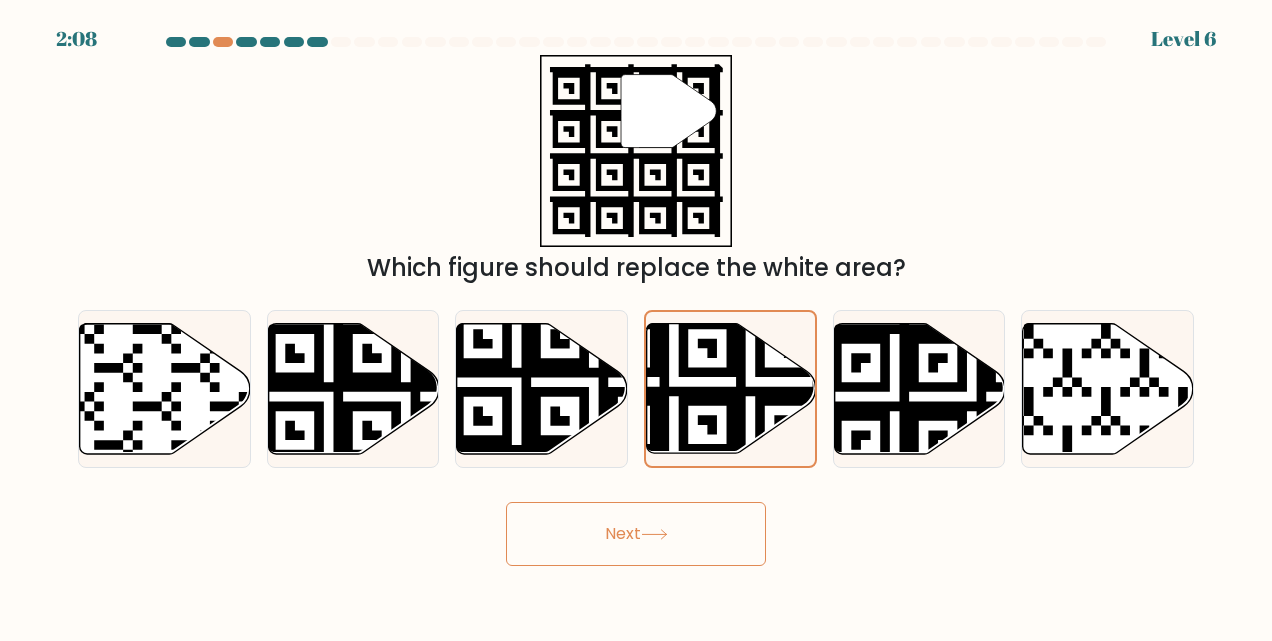click on "Next" at bounding box center (636, 534) 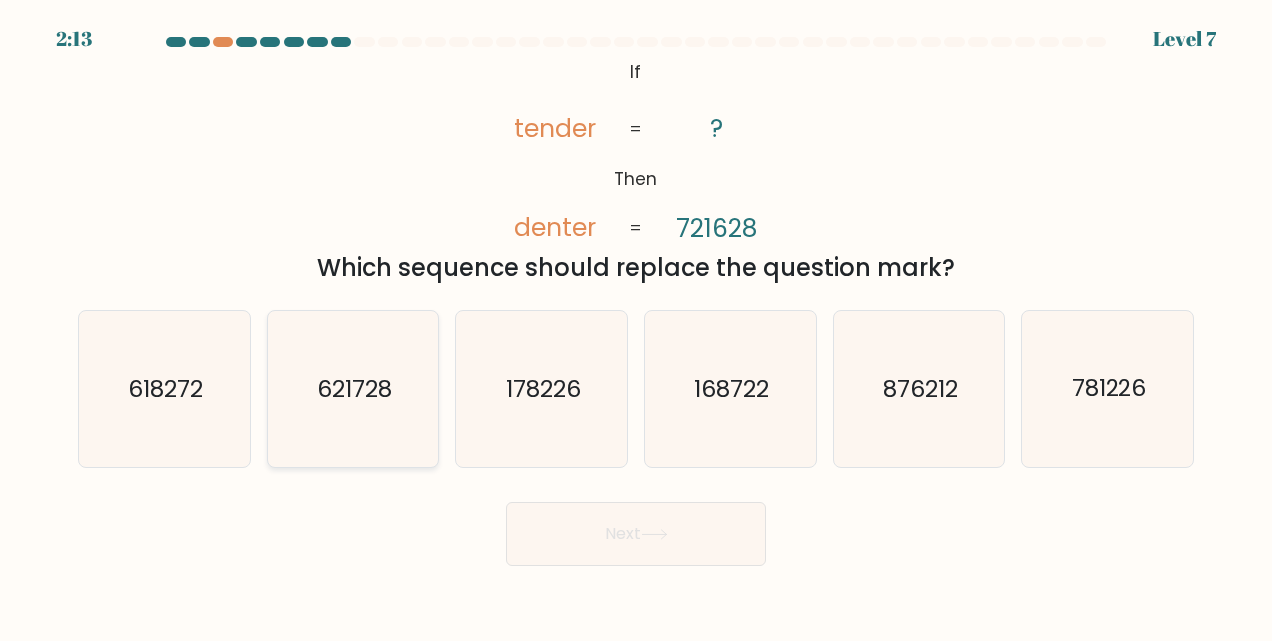 click on "621728" 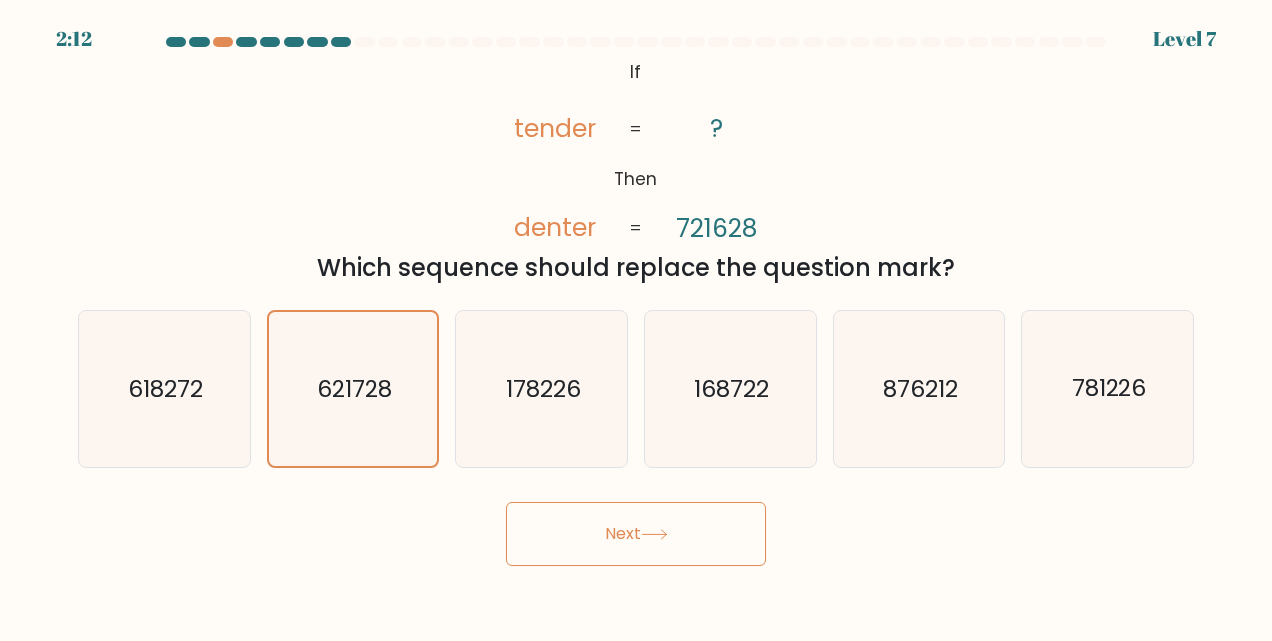 click on "Next" at bounding box center (636, 534) 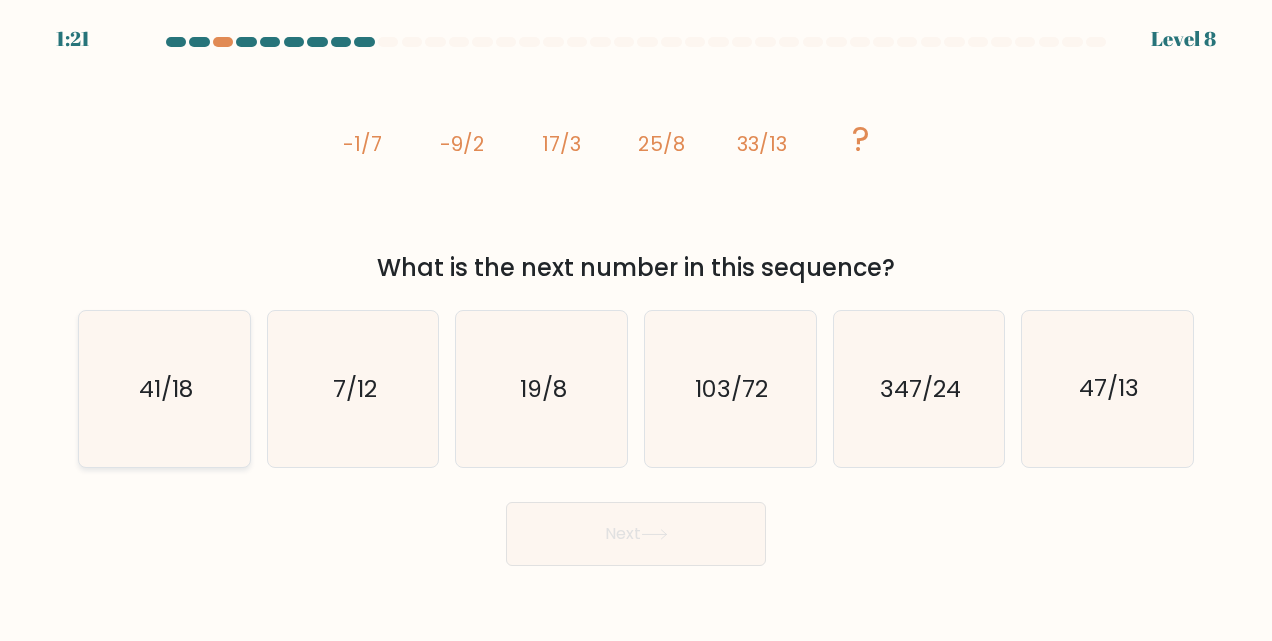 click on "41/18" 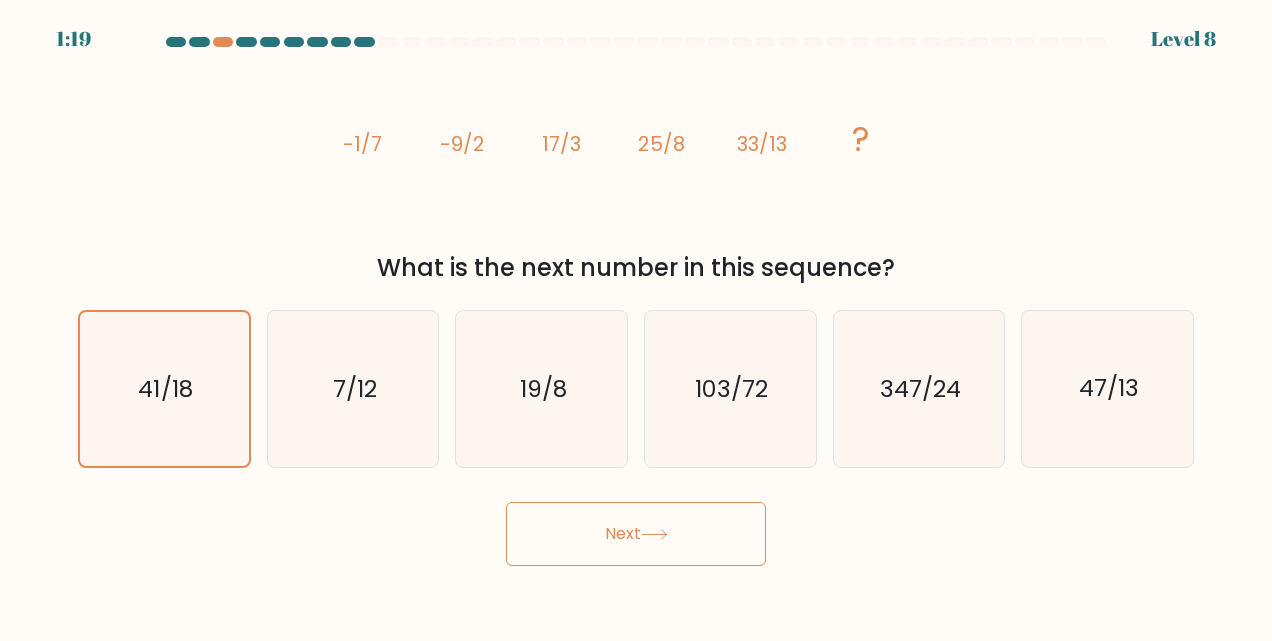 click on "Next" at bounding box center (636, 534) 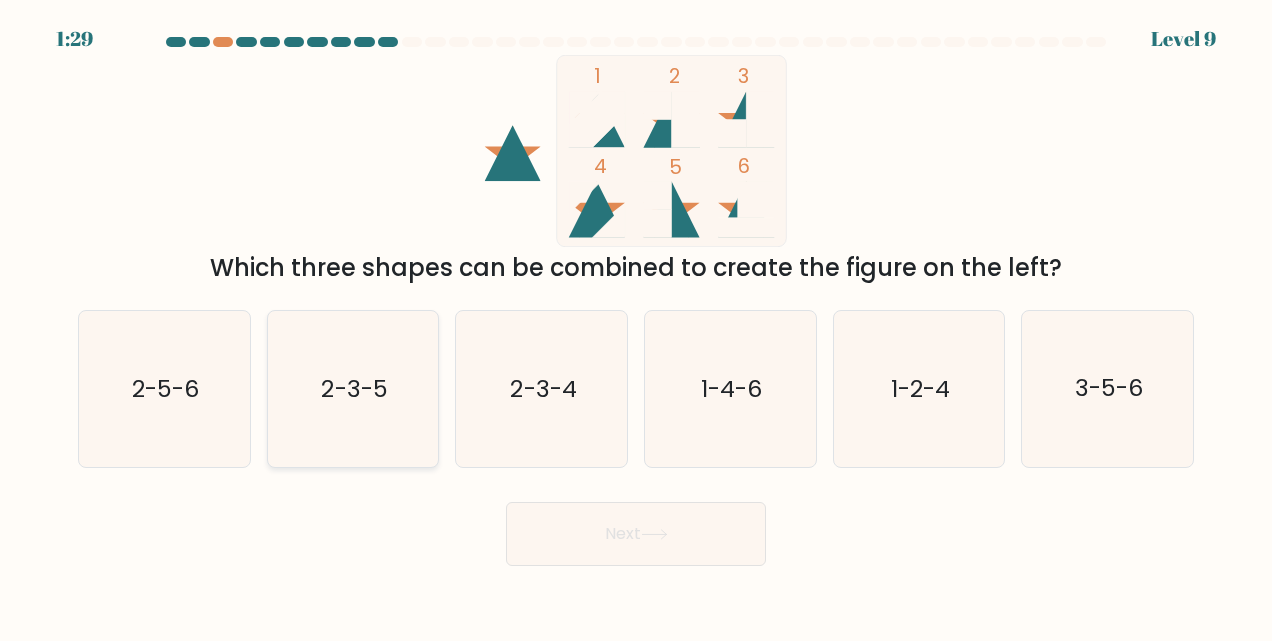 click on "2-3-5" 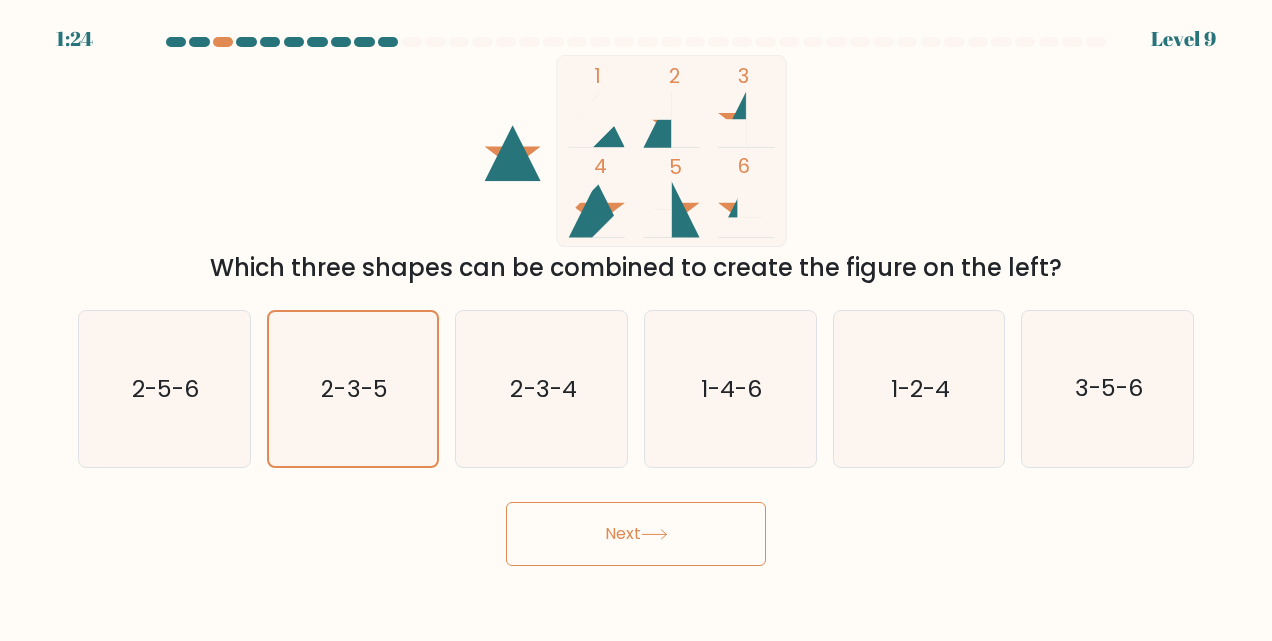 click on "Next" at bounding box center (636, 534) 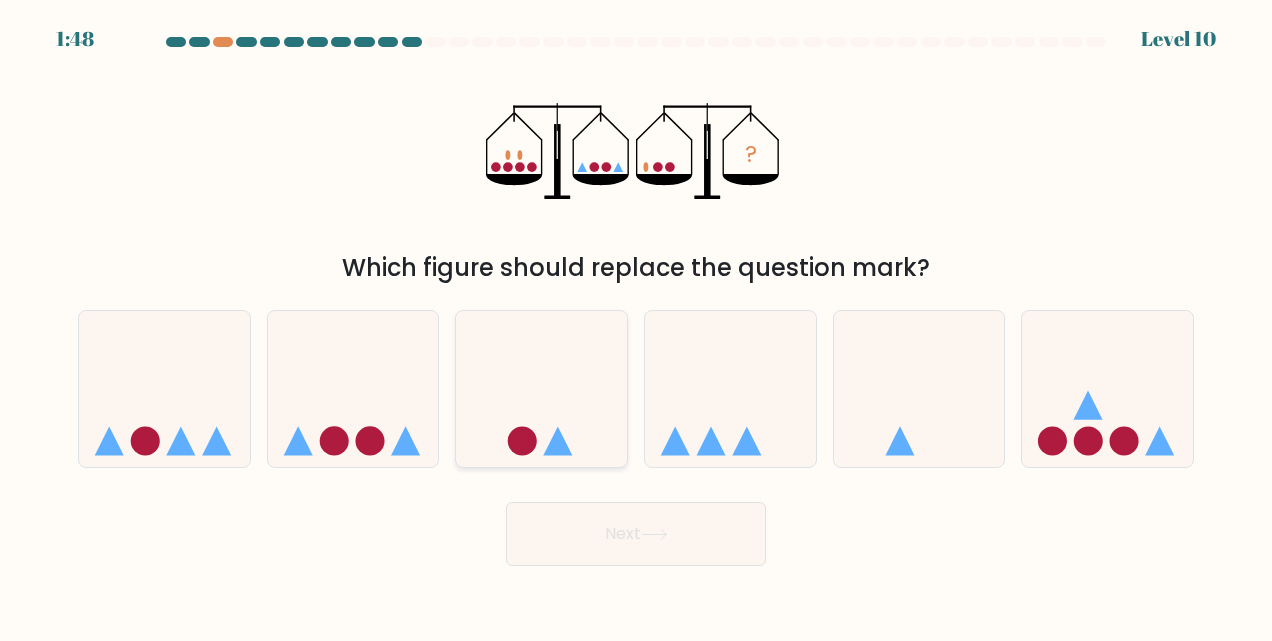 click 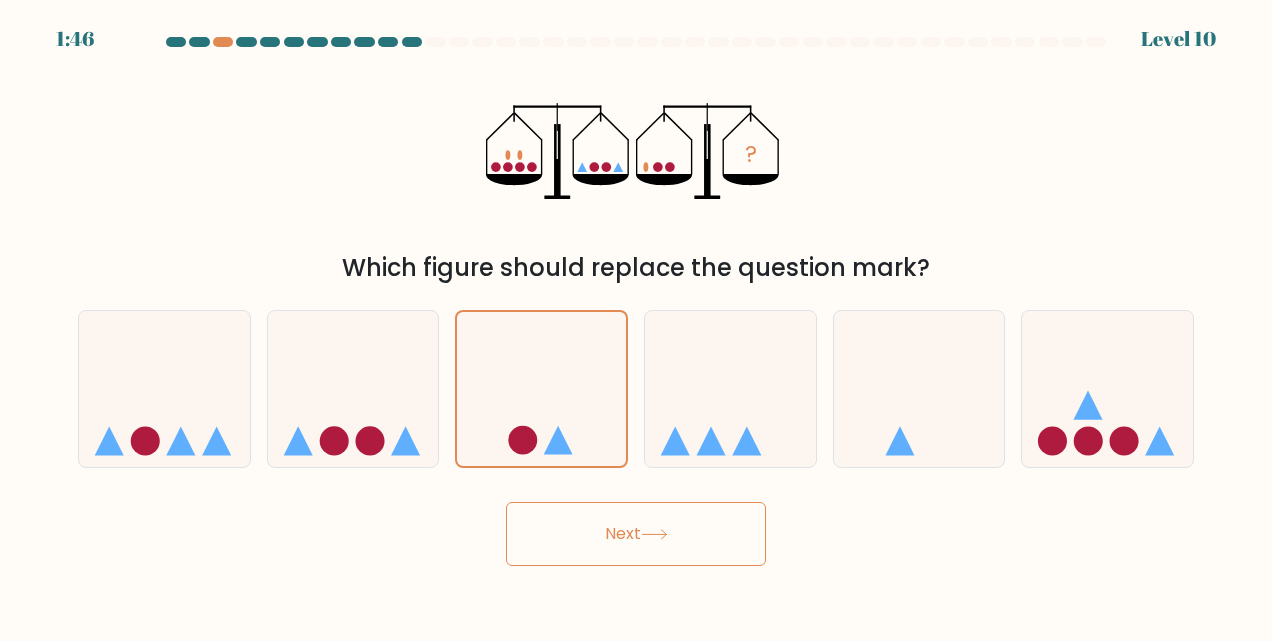 click 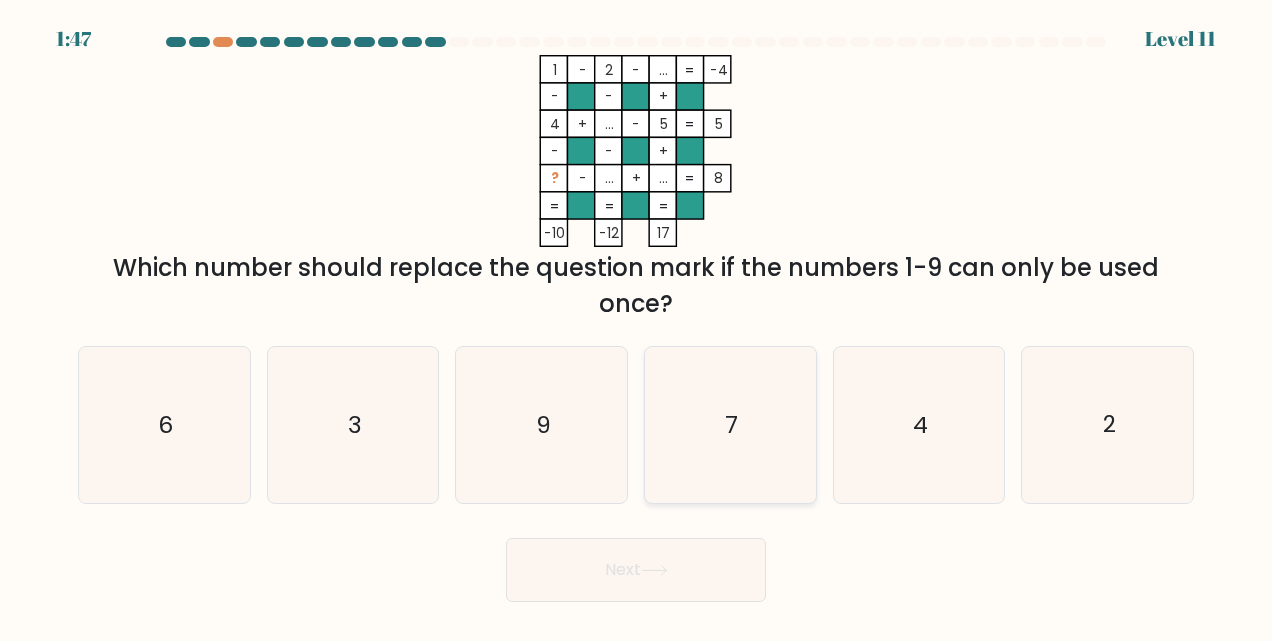 click on "7" 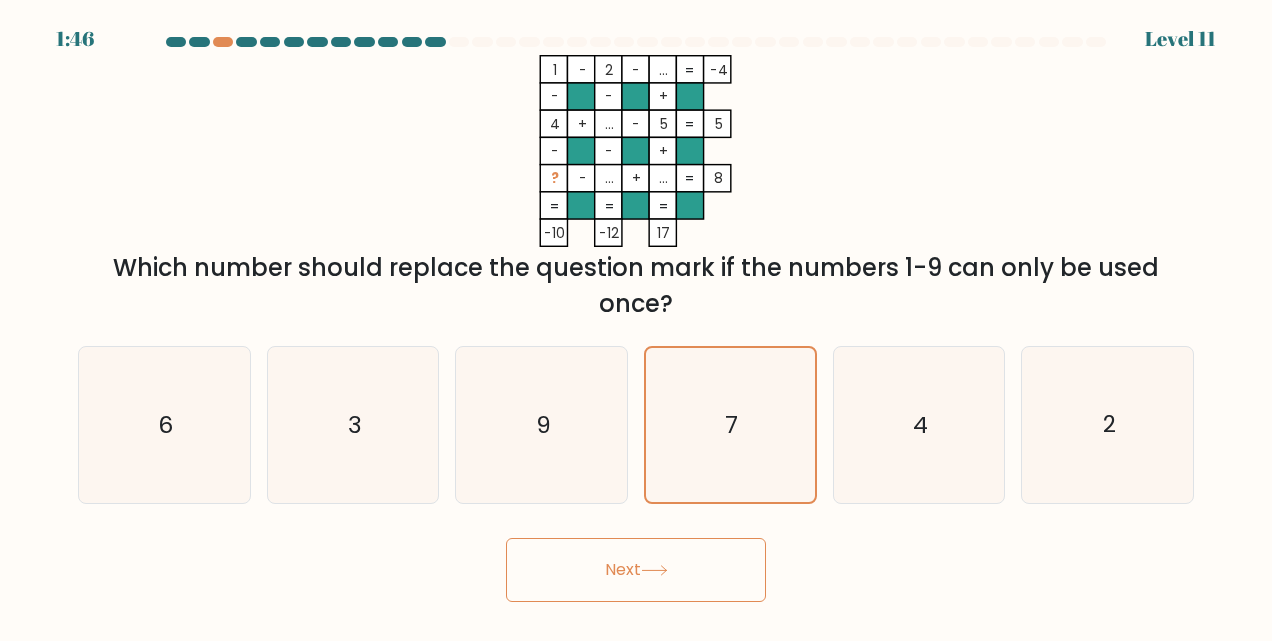 click on "Next" at bounding box center [636, 570] 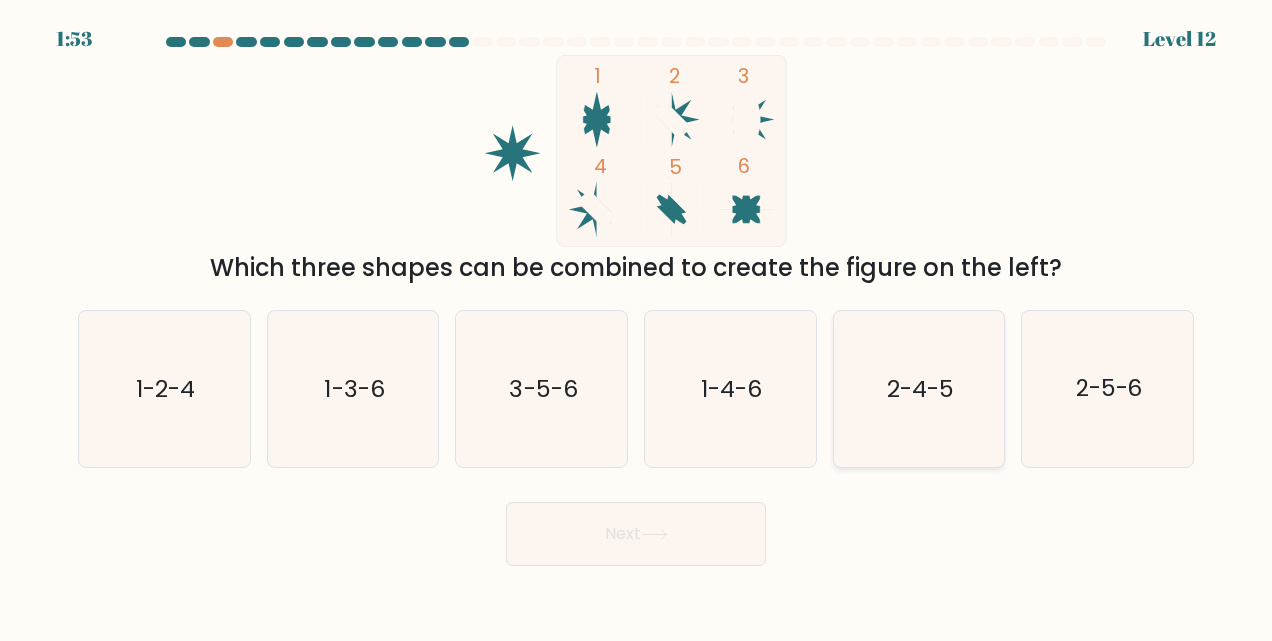 click on "2-4-5" 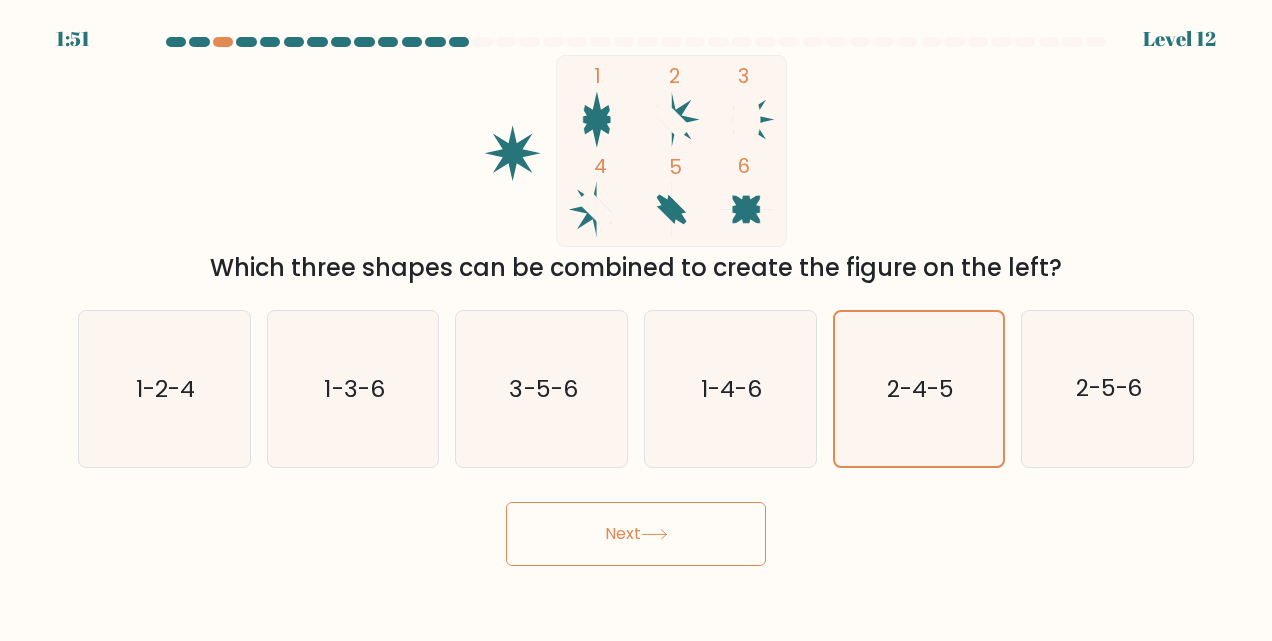click on "Next" at bounding box center (636, 534) 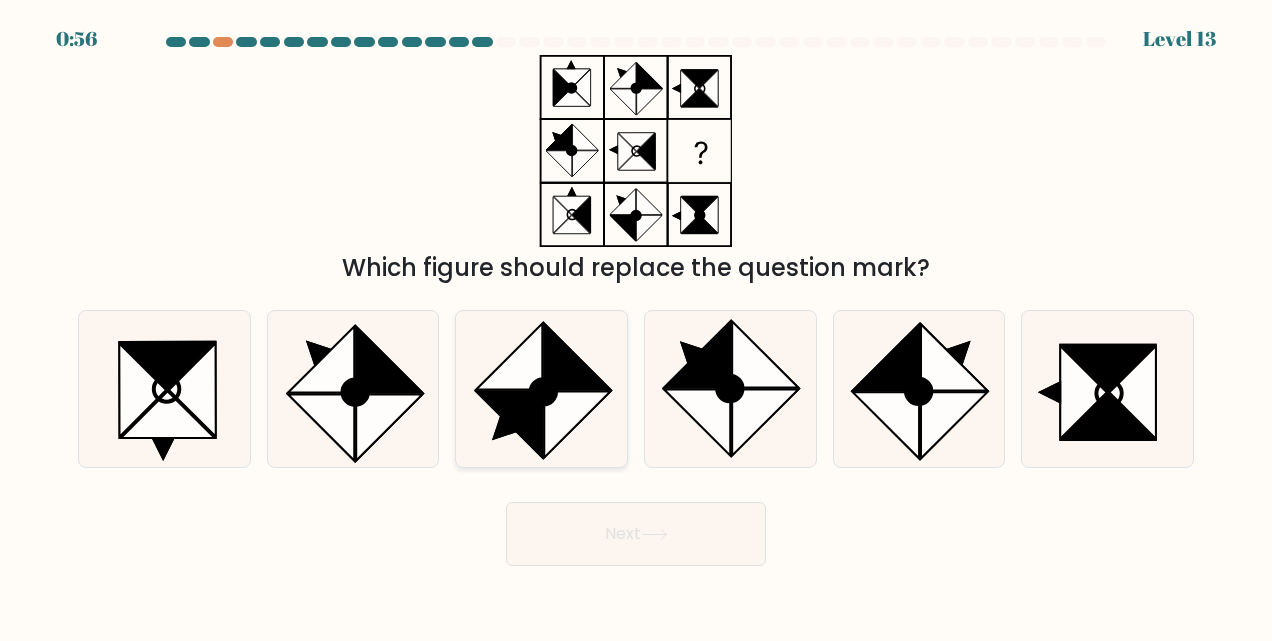 click 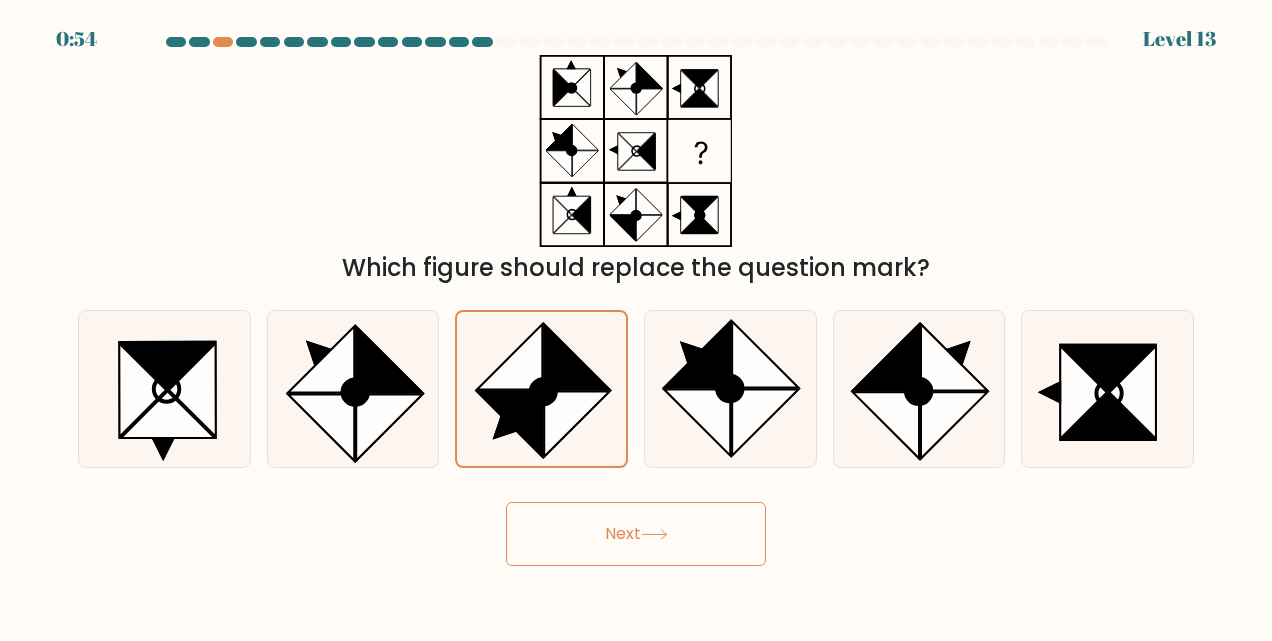 click on "Next" at bounding box center [636, 534] 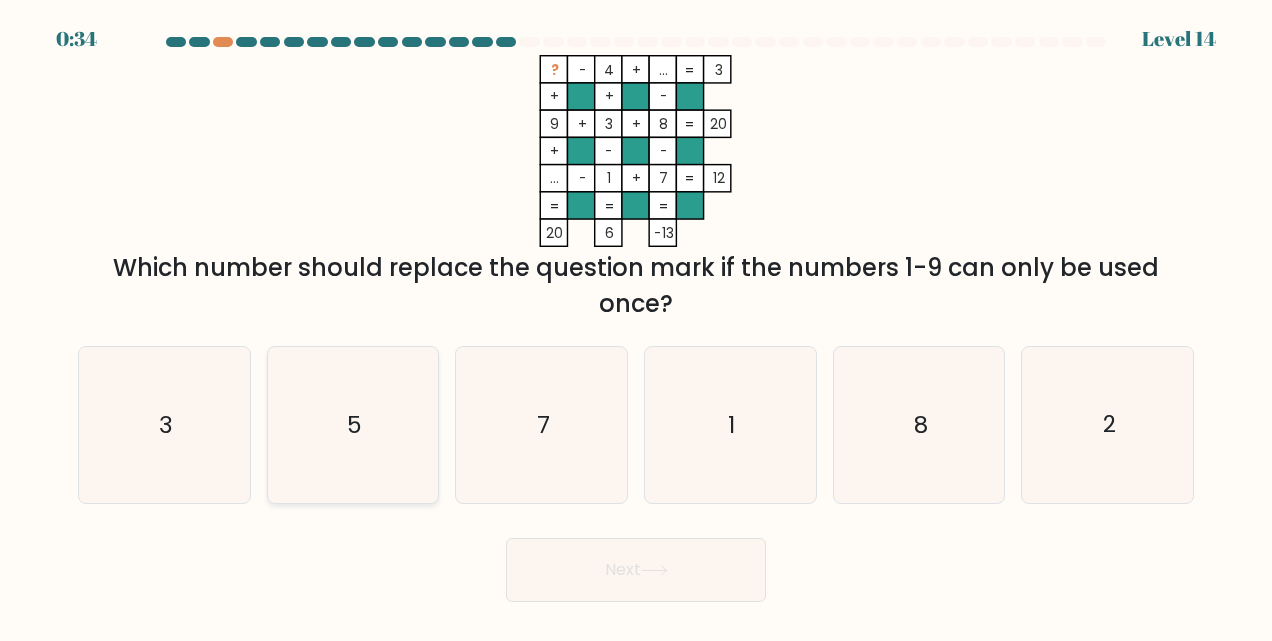 click on "5" 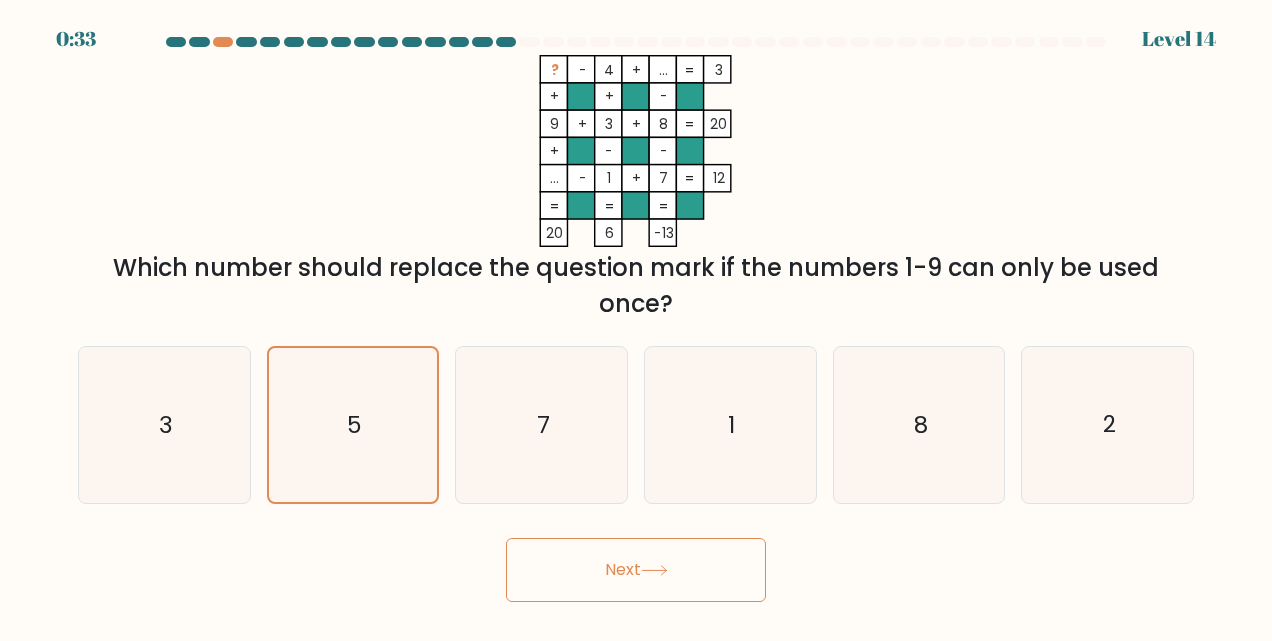 click on "Next" at bounding box center [636, 570] 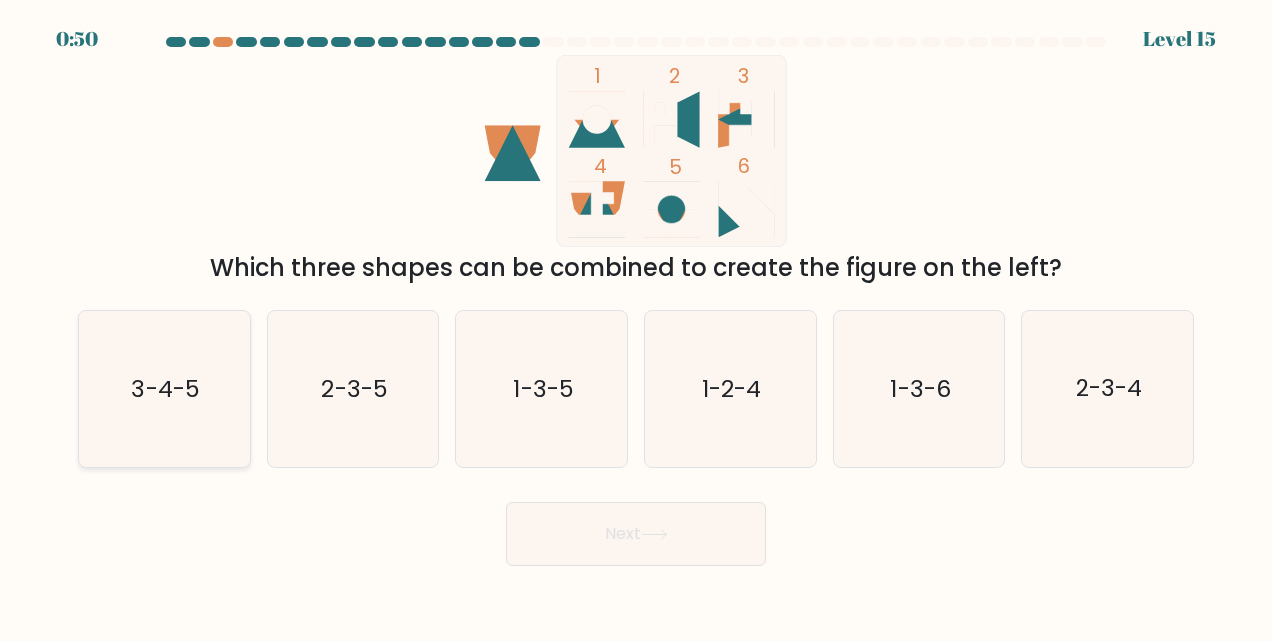 click on "3-4-5" 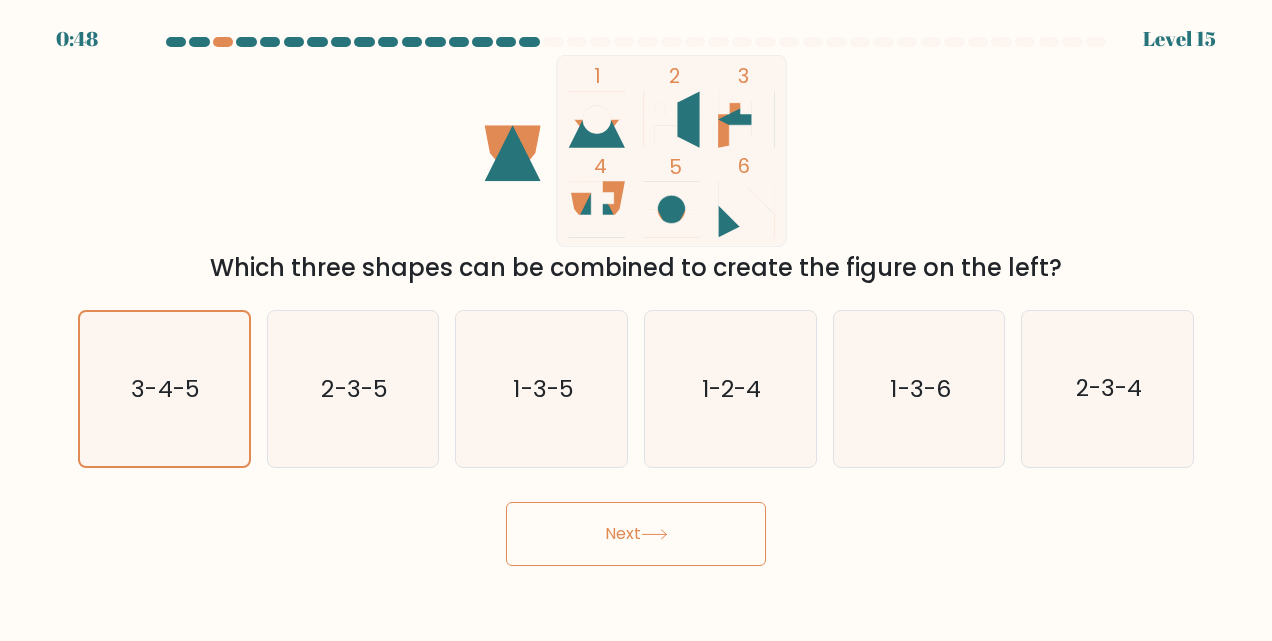 click on "Next" at bounding box center [636, 534] 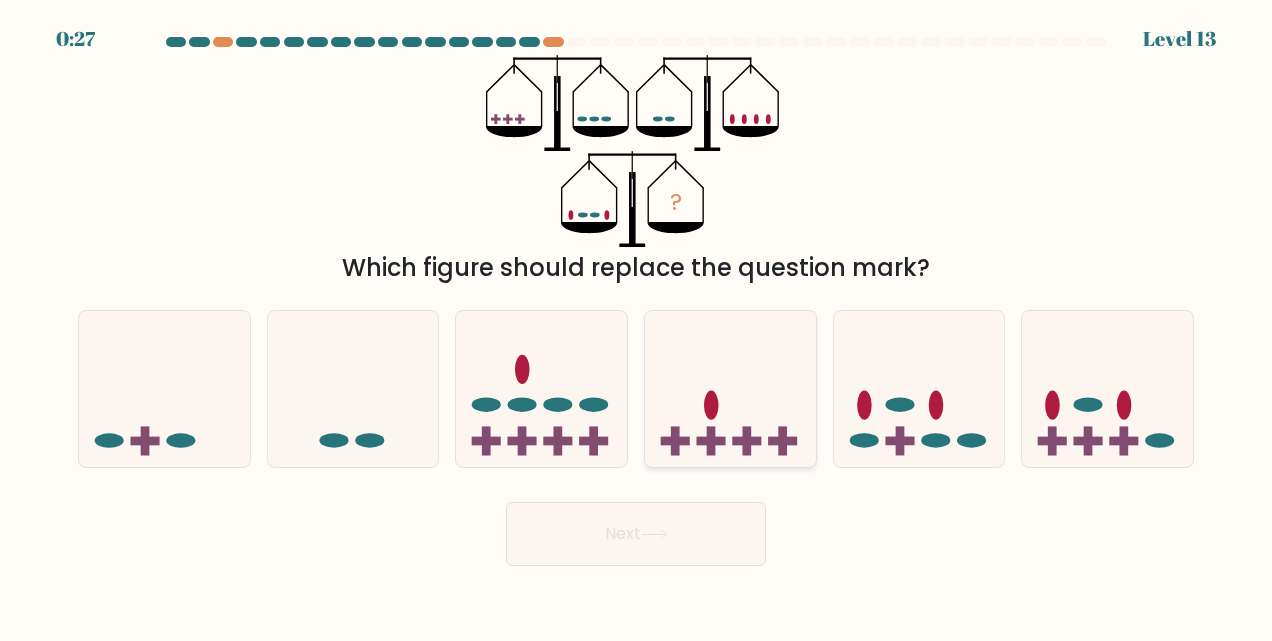 click at bounding box center (730, 389) 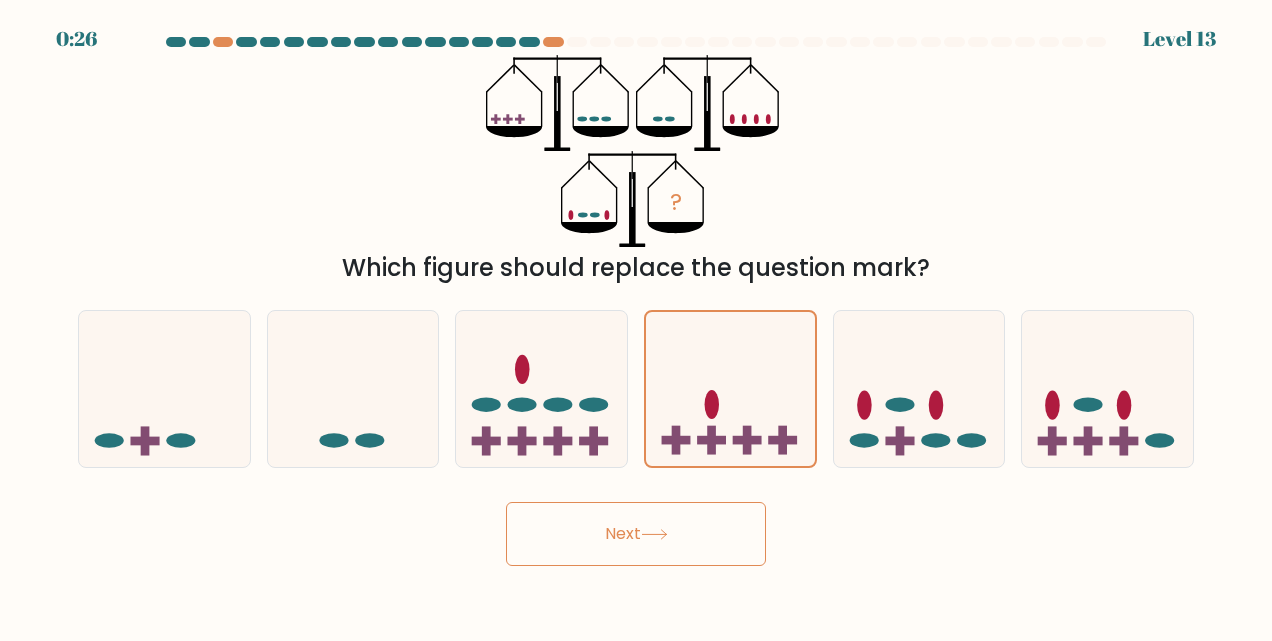 click on "Next" at bounding box center (636, 534) 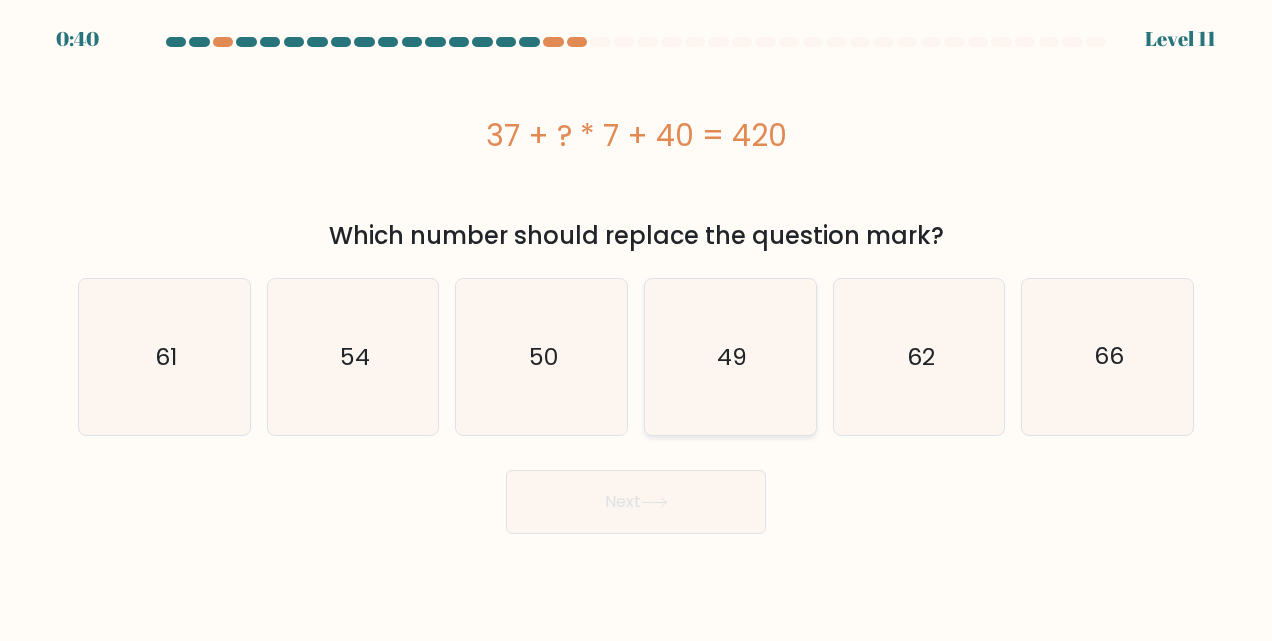 click on "49" 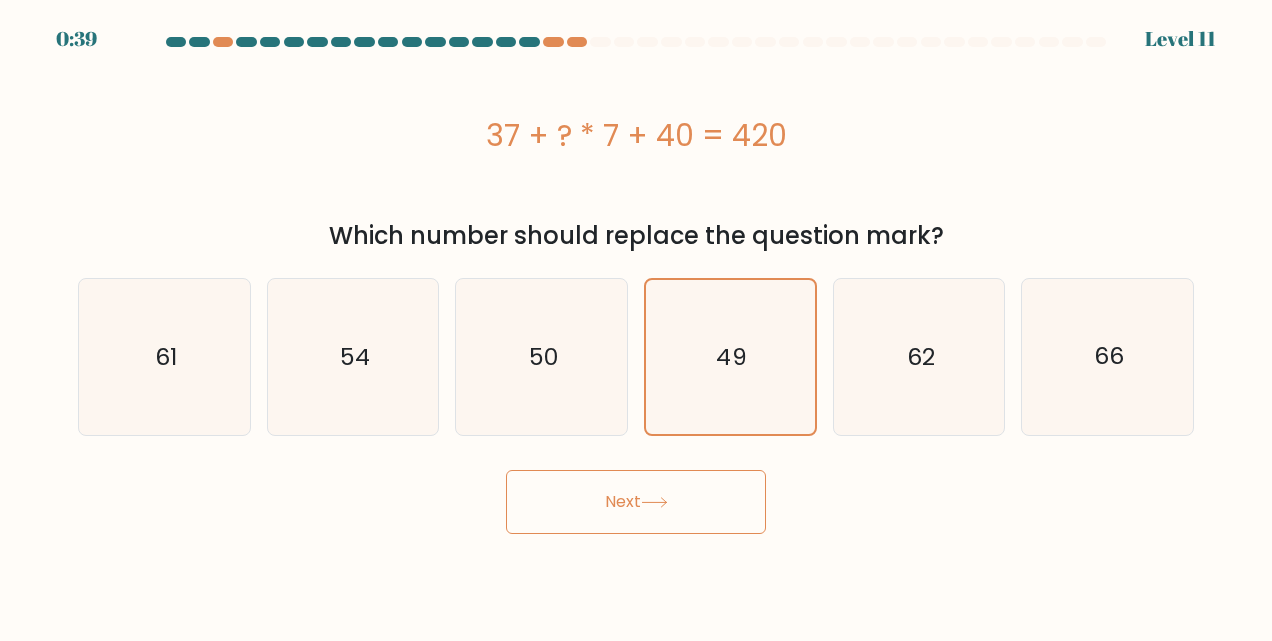 click on "Next" at bounding box center [636, 502] 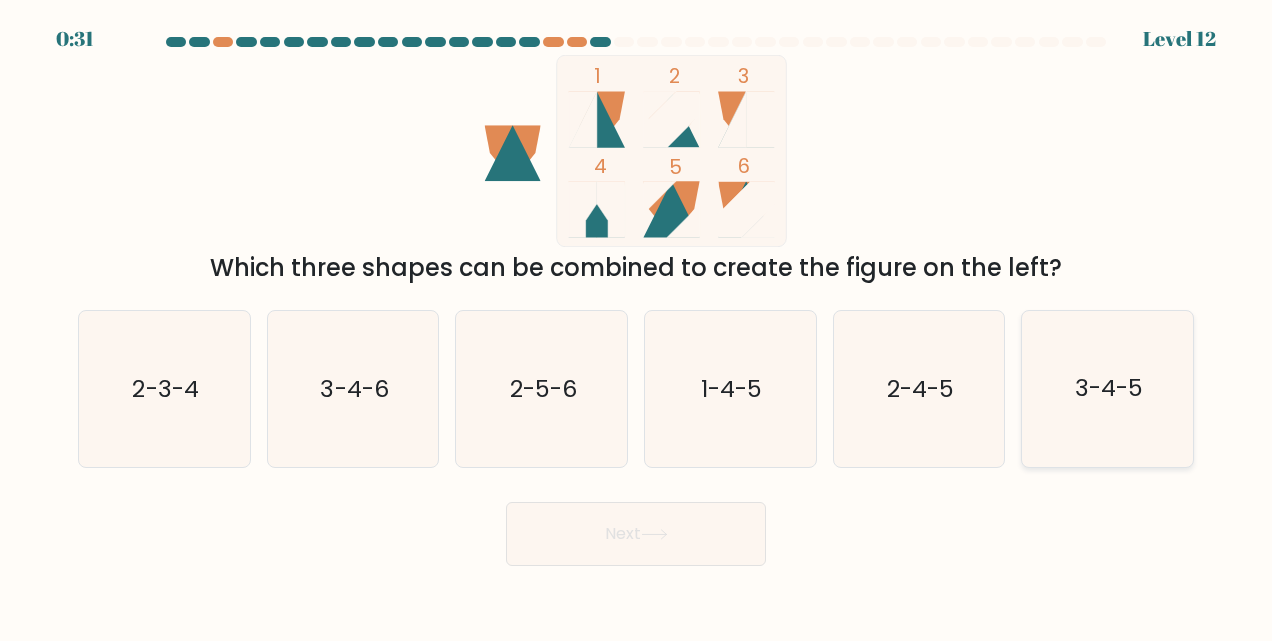 click on "3-4-5" 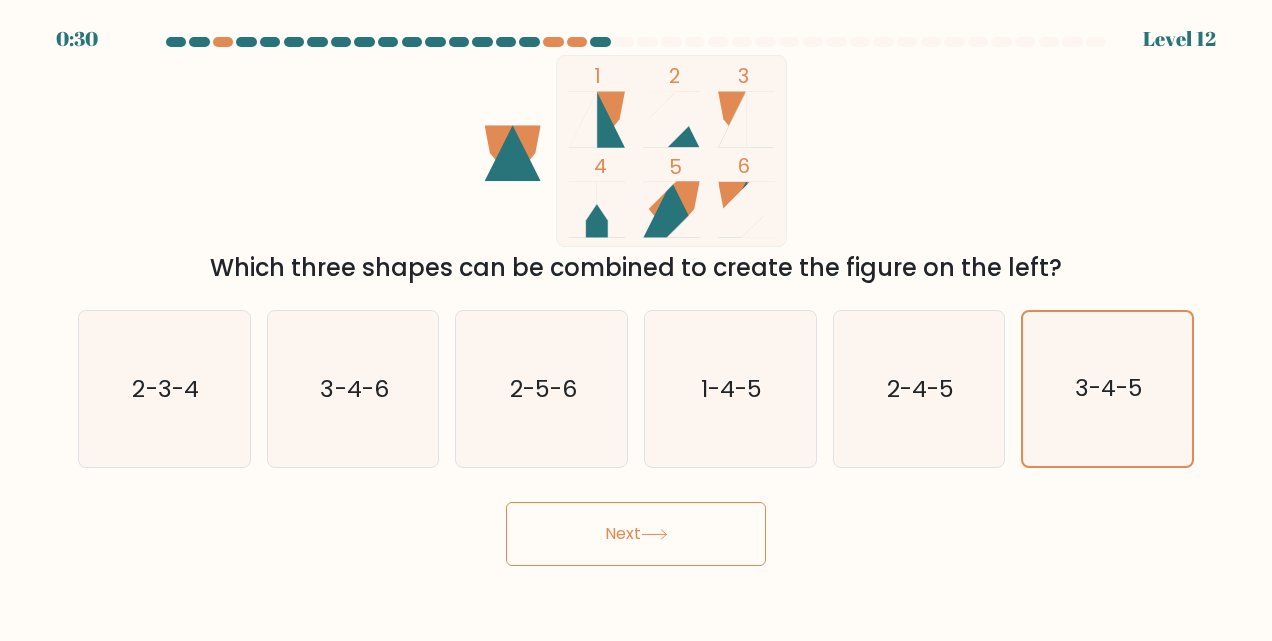 click on "Next" at bounding box center (636, 534) 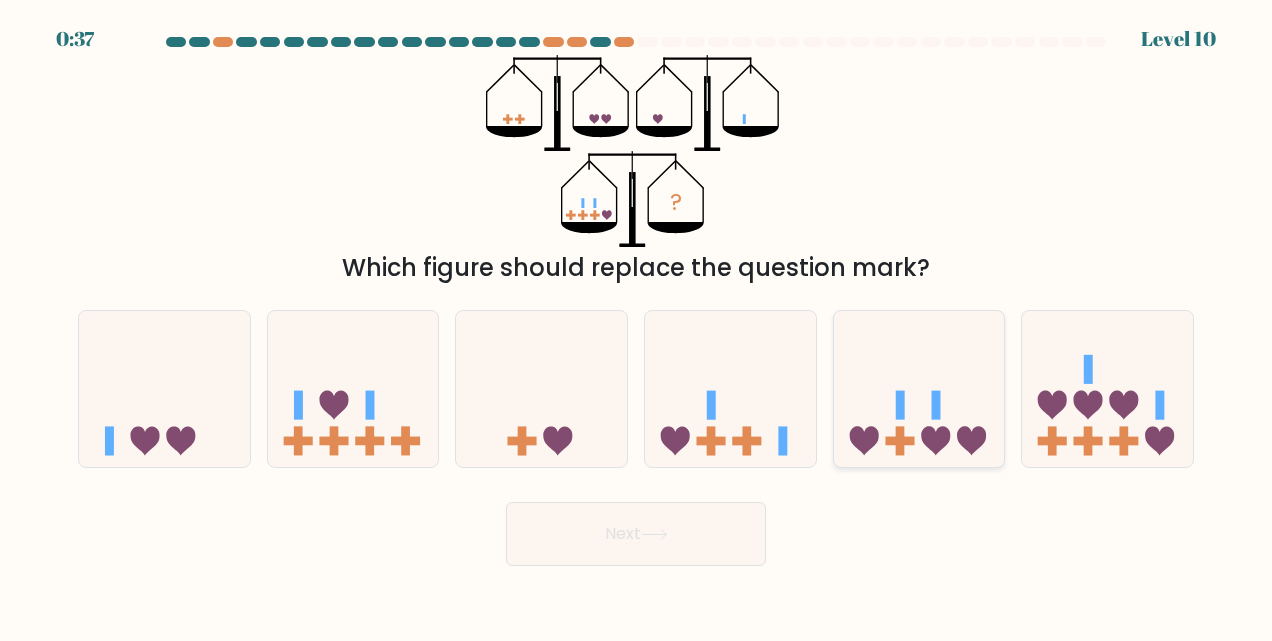 click 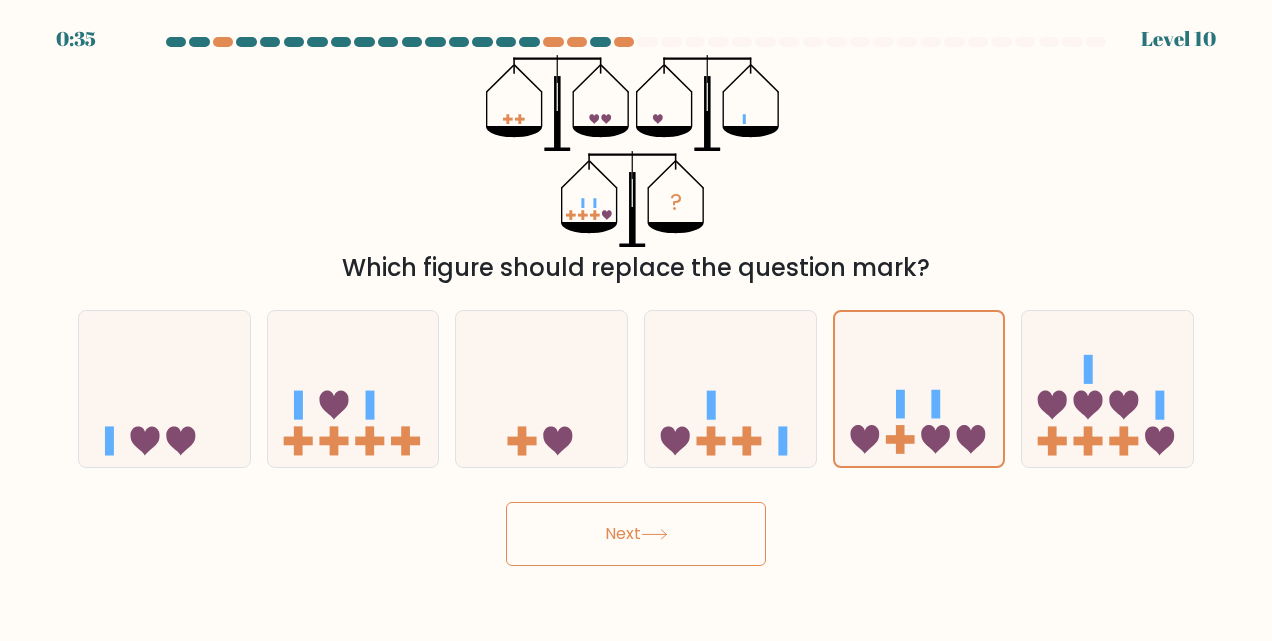 click on "Next" at bounding box center [636, 534] 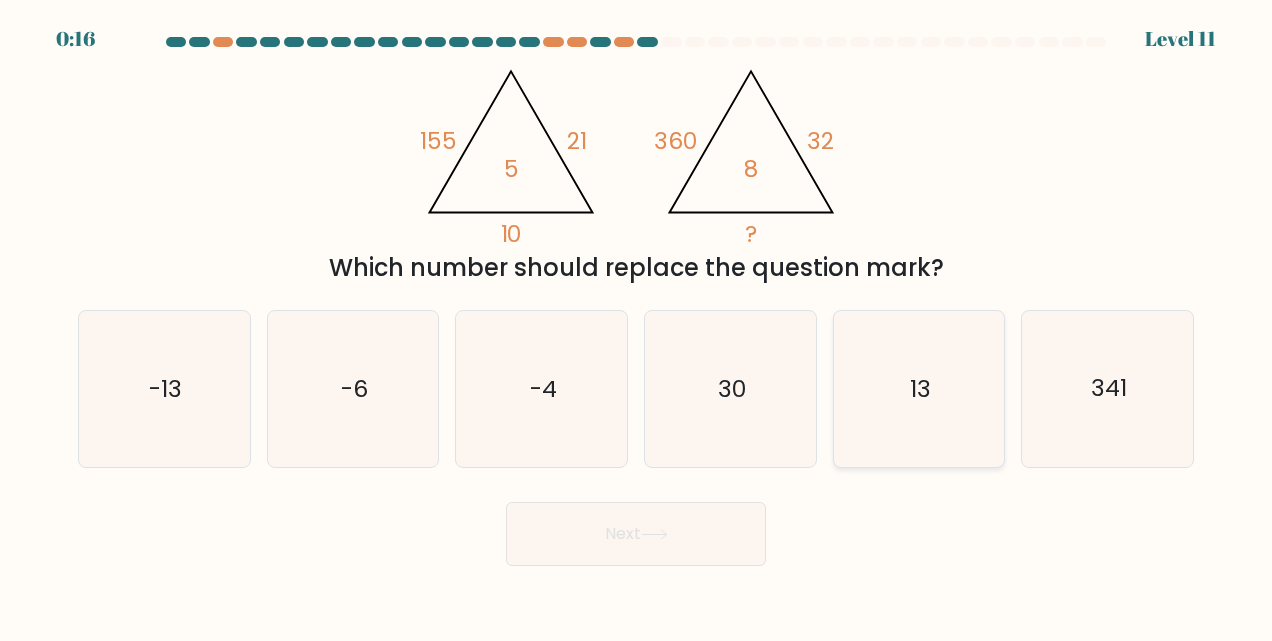 click on "13" 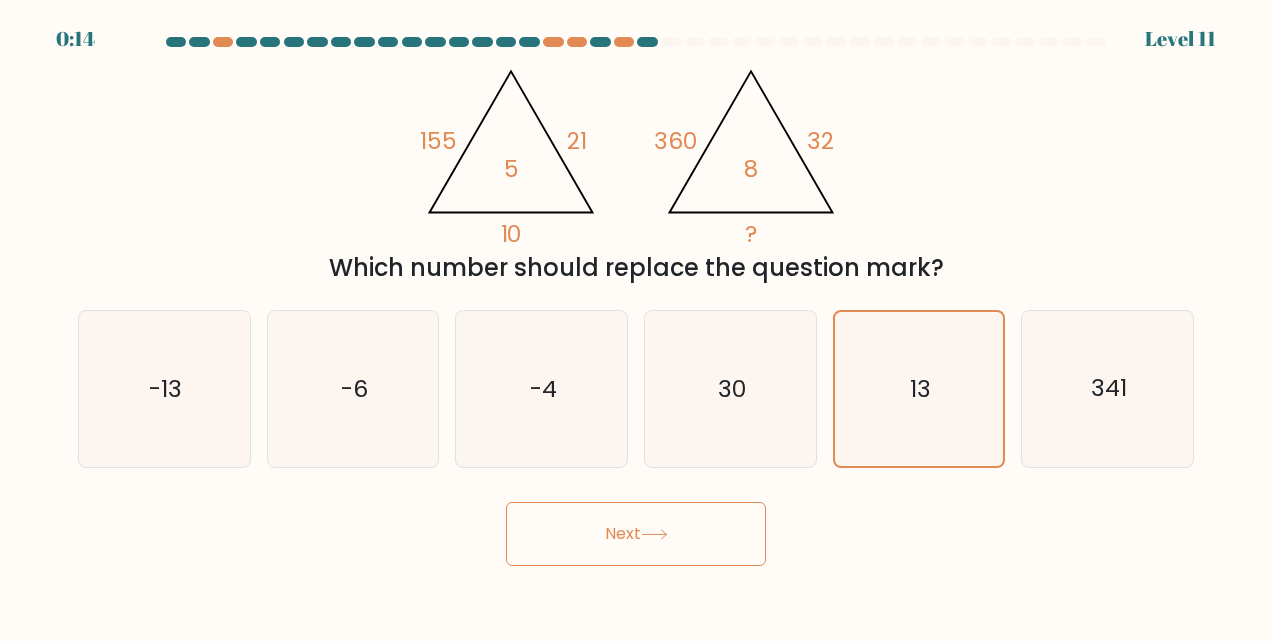 click on "Next" at bounding box center [636, 534] 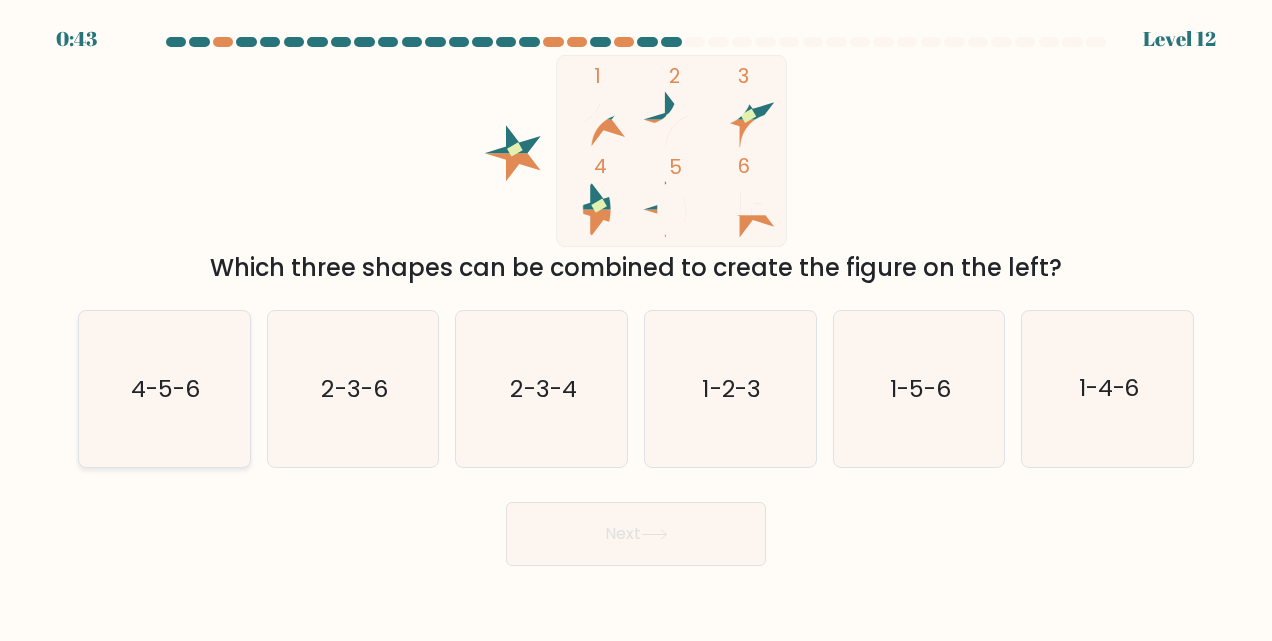 click on "4-5-6" 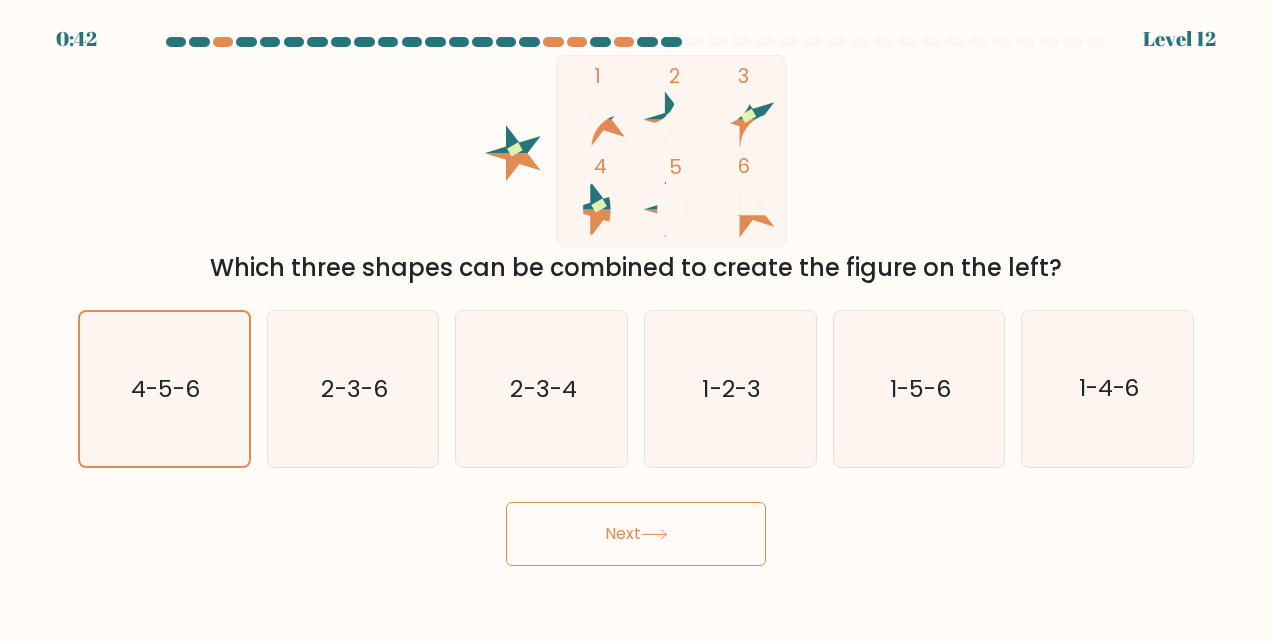 click on "Next" at bounding box center (636, 534) 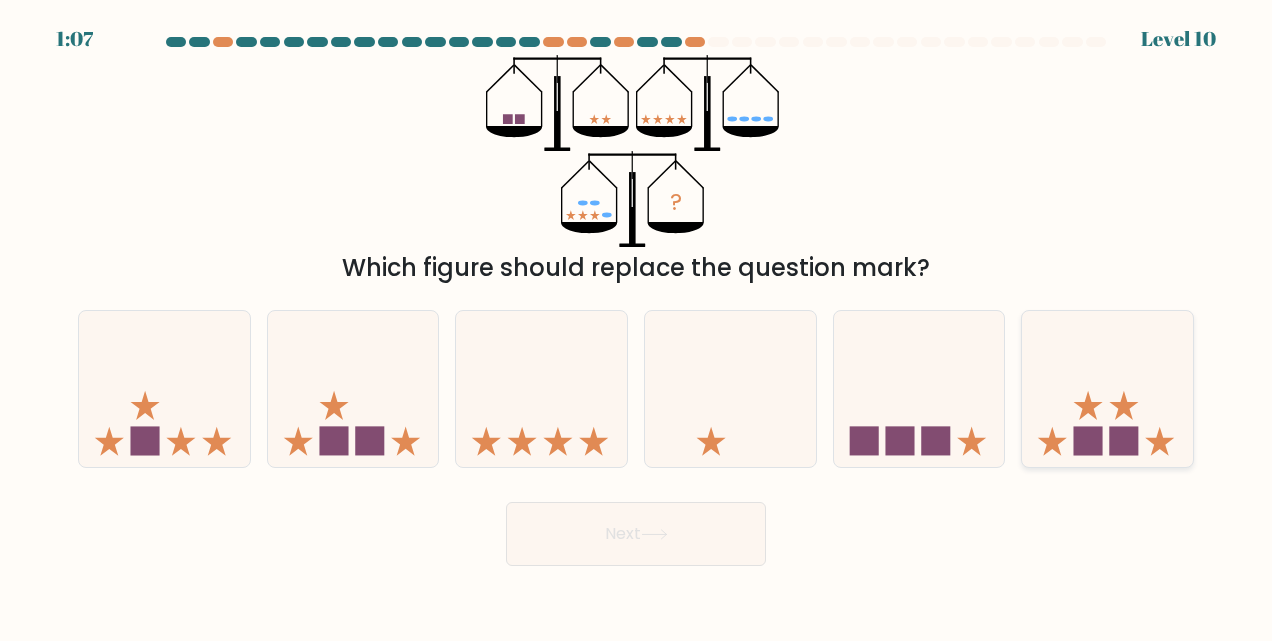 click 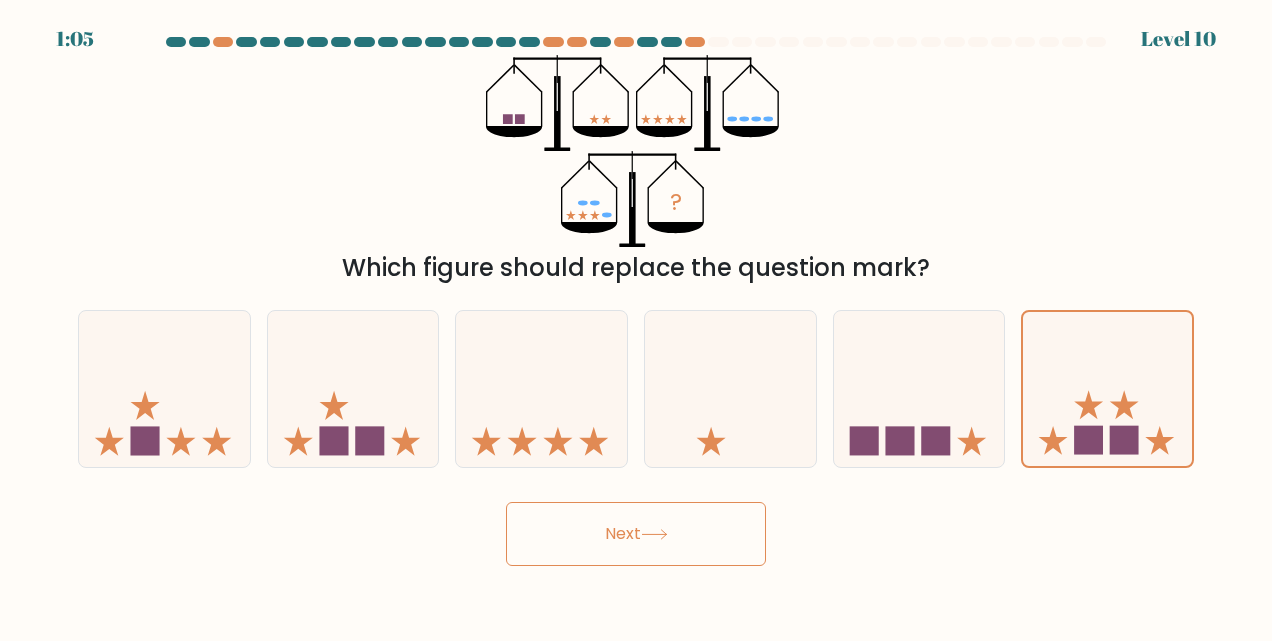 click 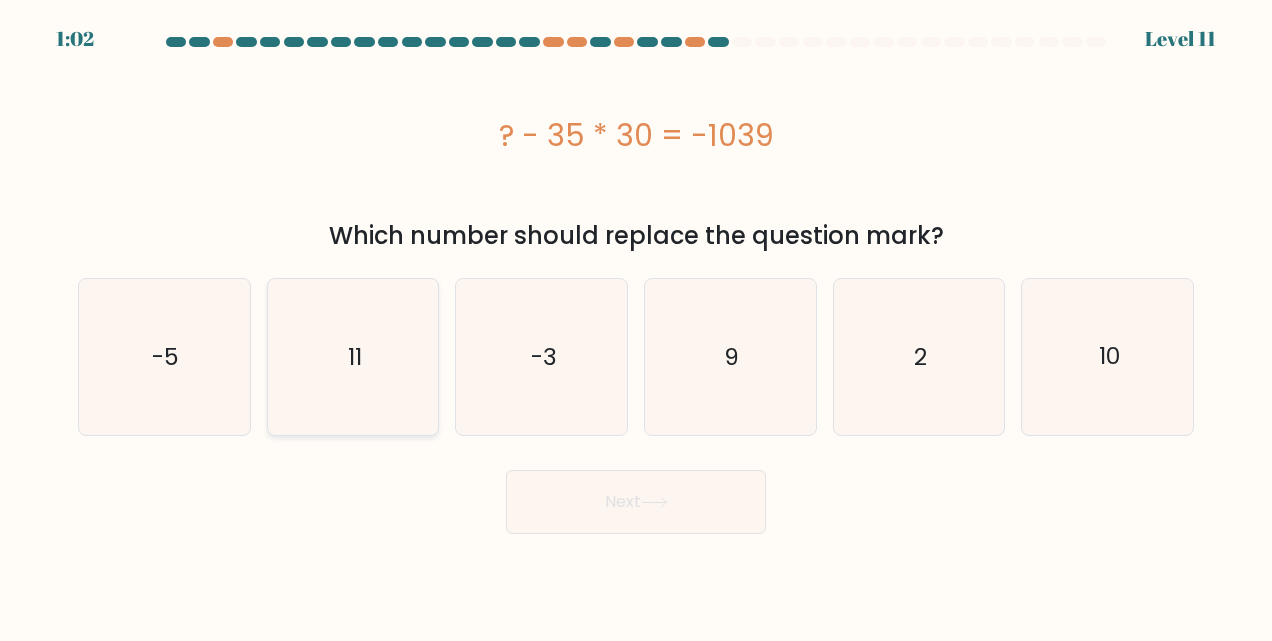 click on "11" 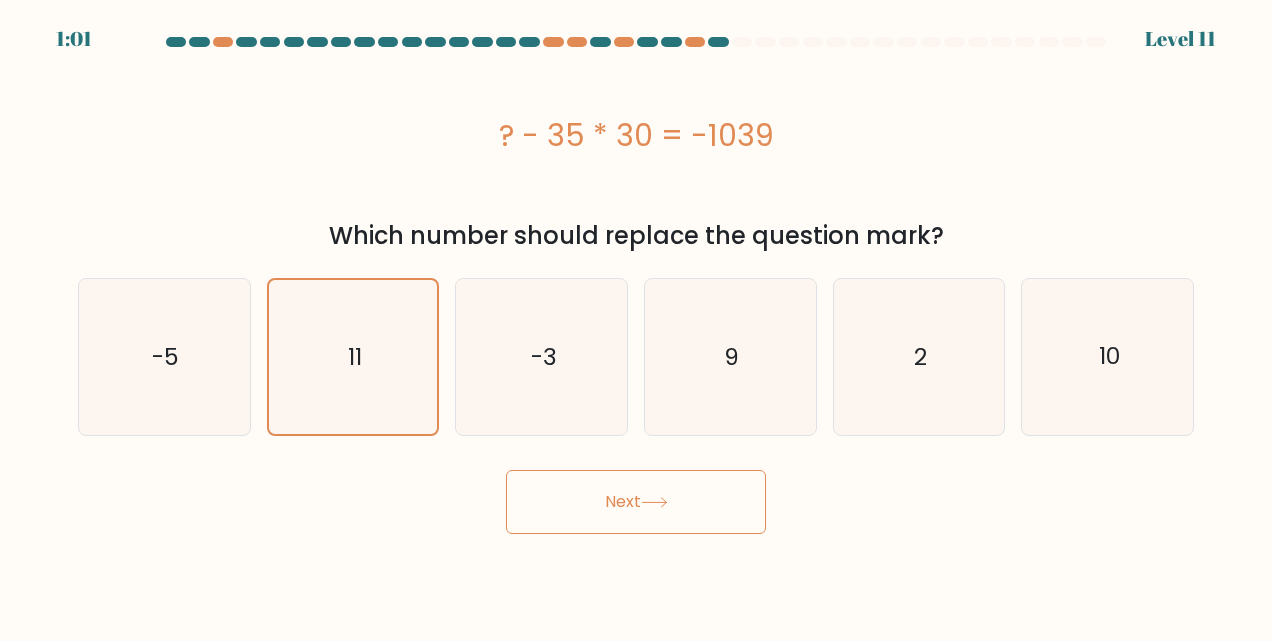 click on "Next" at bounding box center (636, 502) 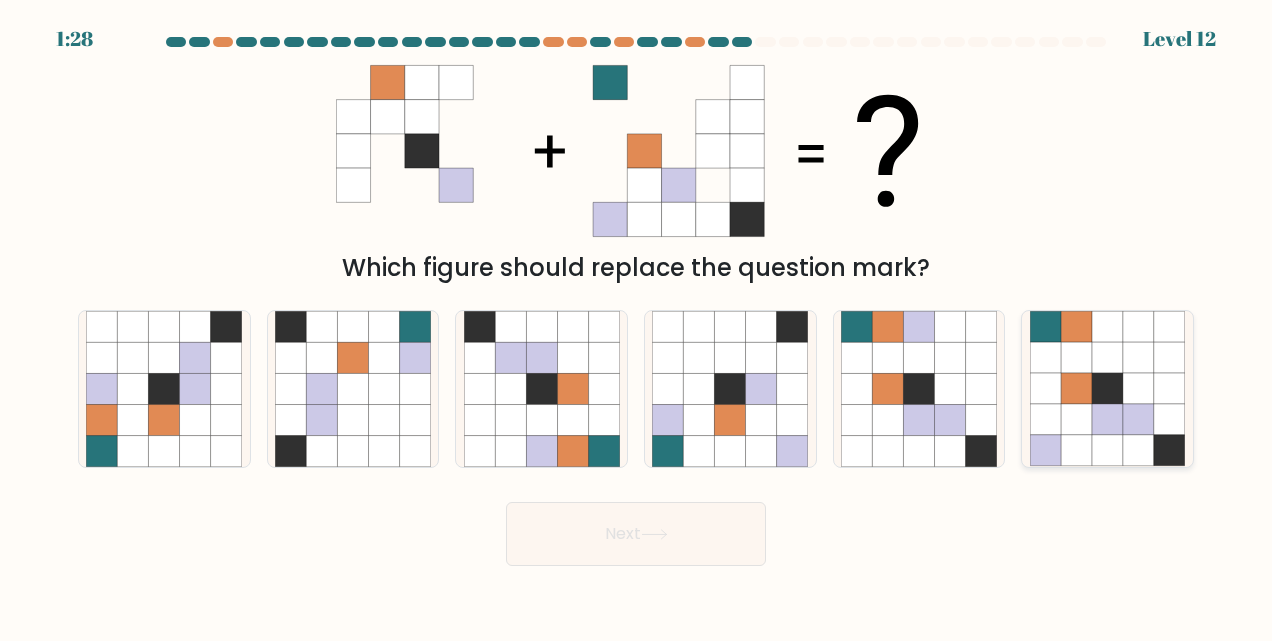 click 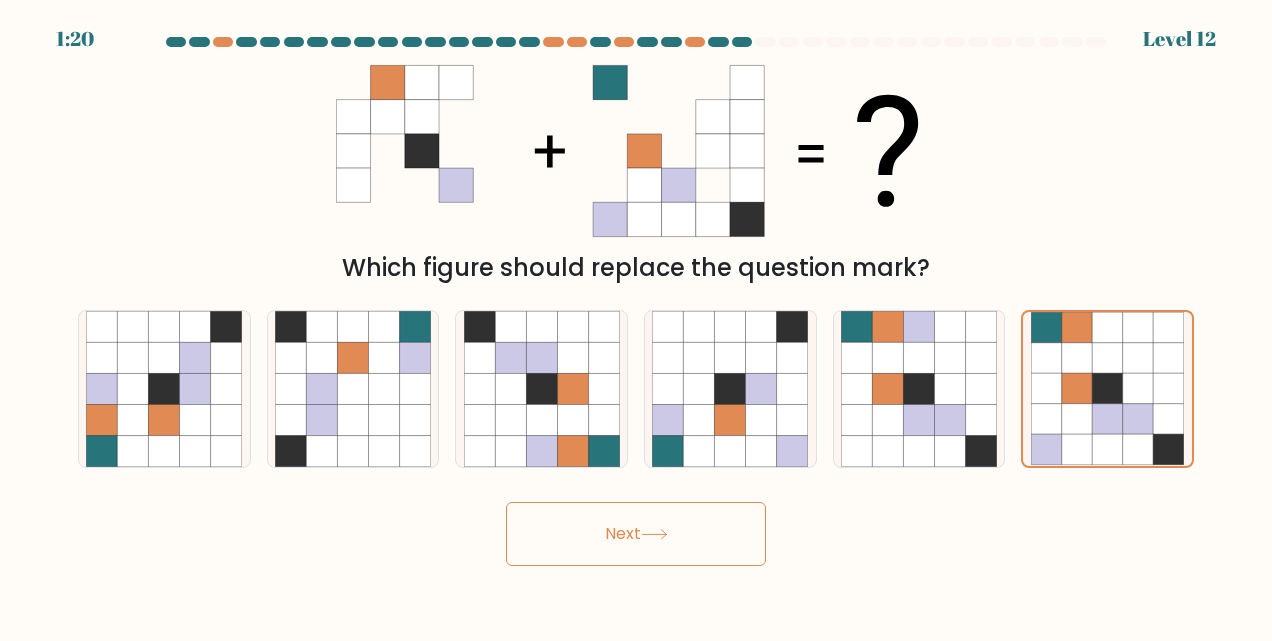 click on "Next" at bounding box center [636, 534] 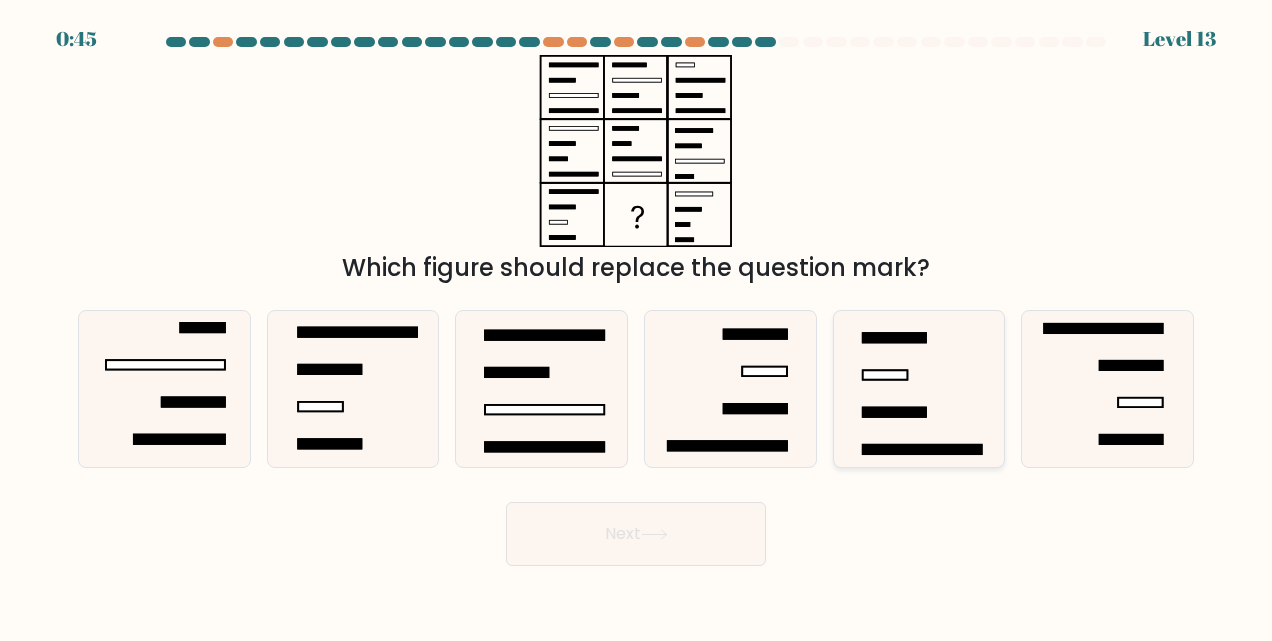 click 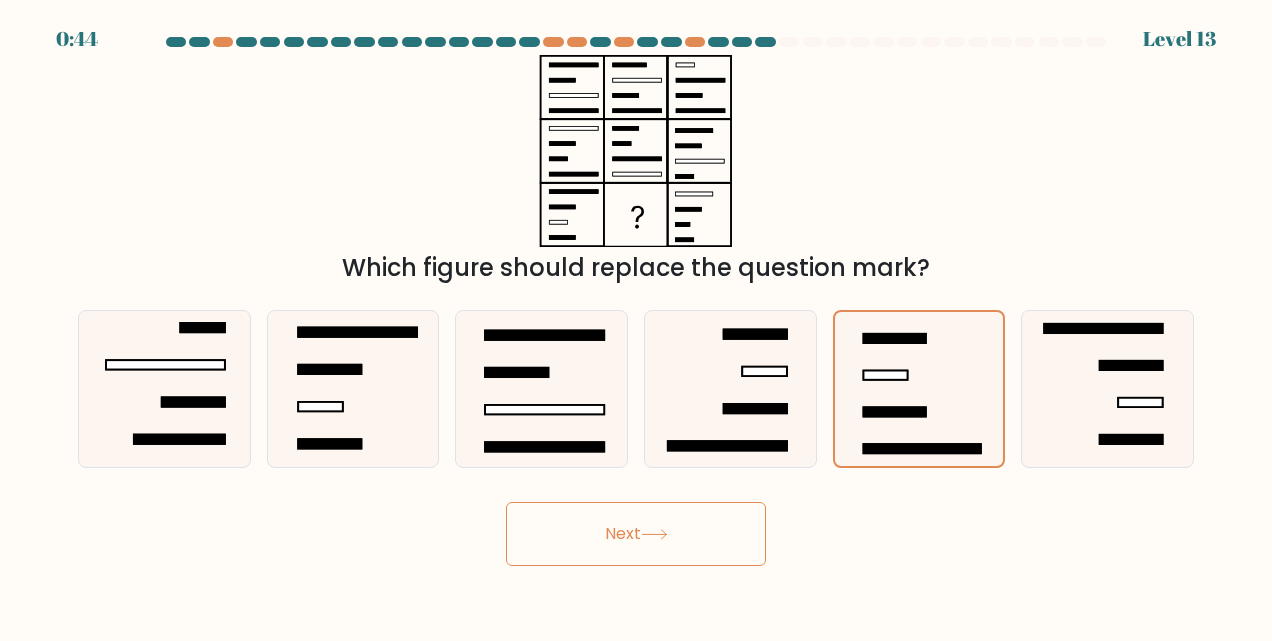 click on "Next" at bounding box center (636, 534) 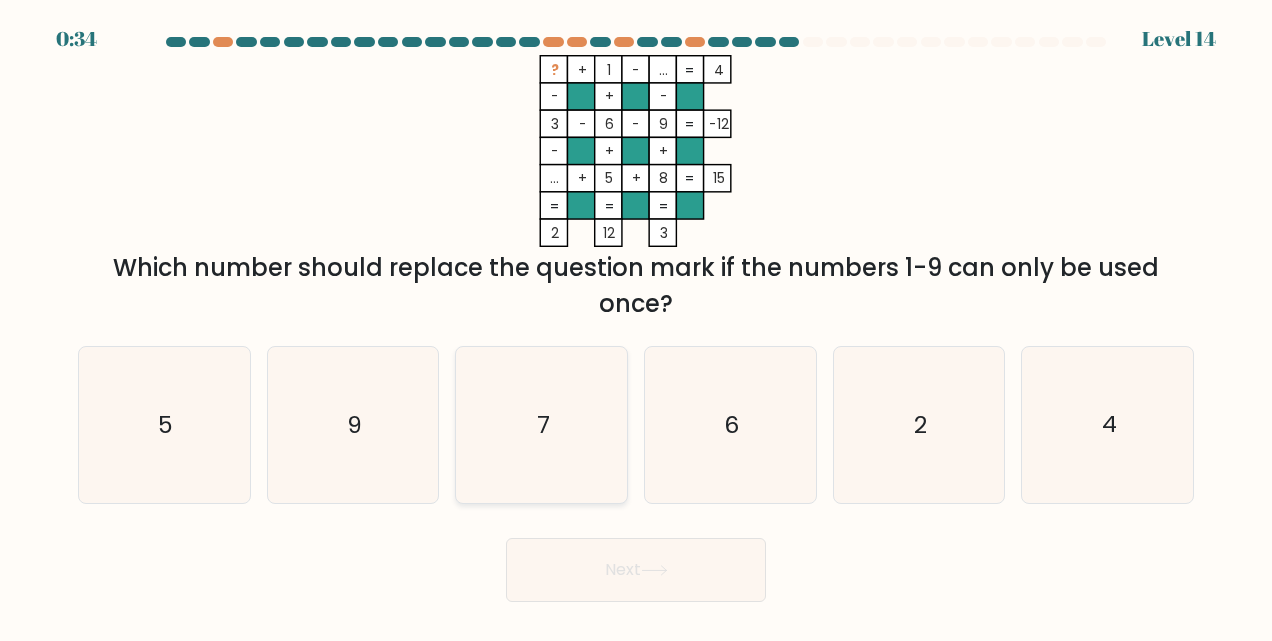 click on "7" 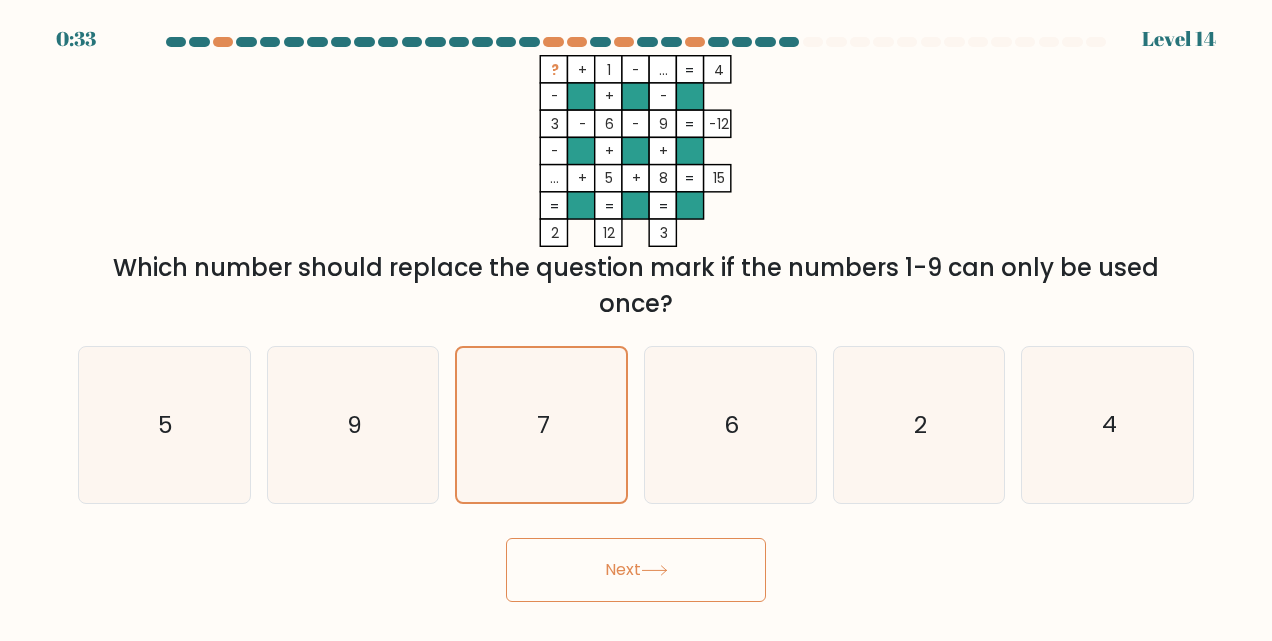 click on "Next" at bounding box center [636, 570] 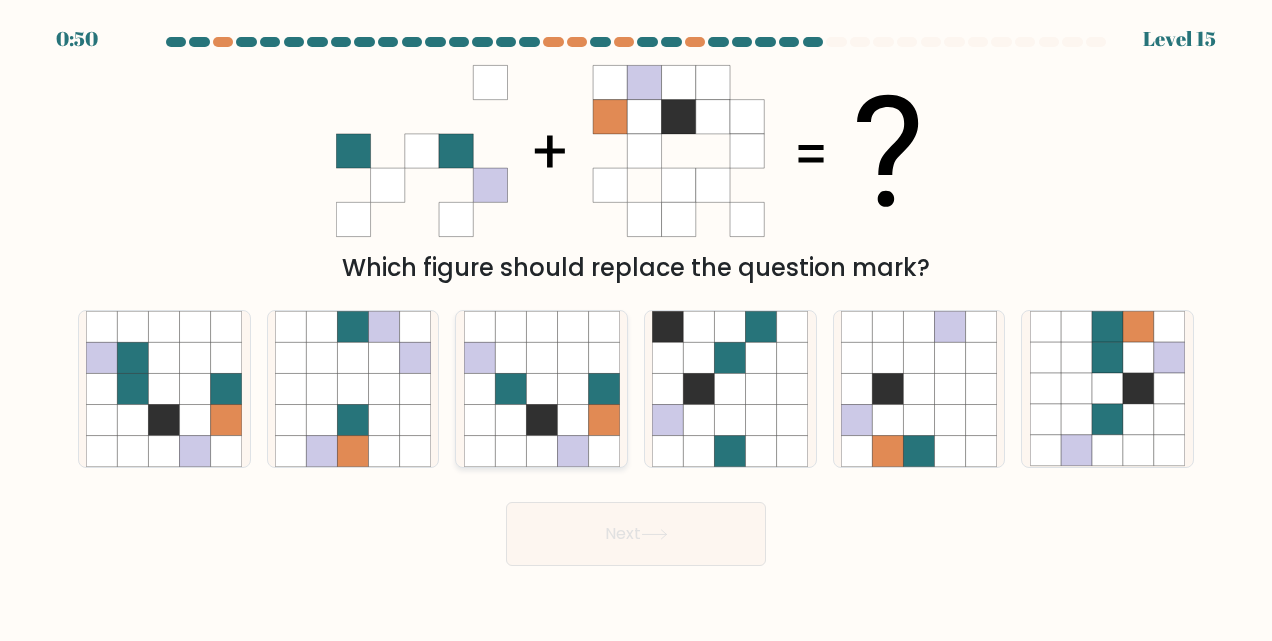 click 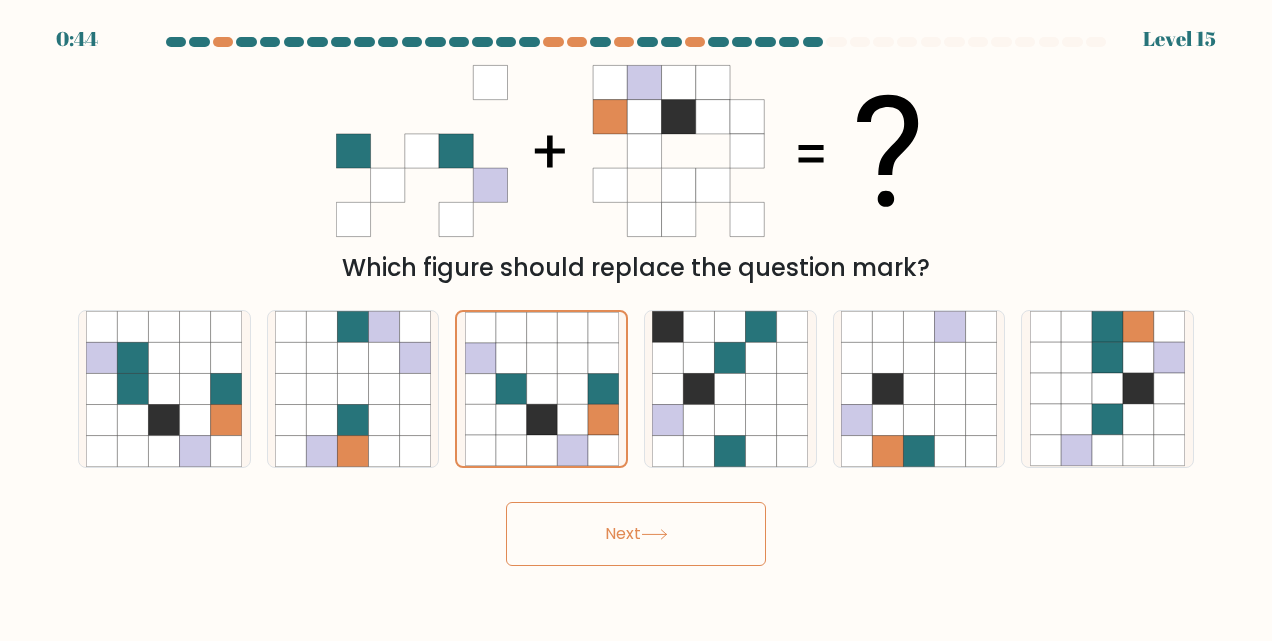click on "Next" at bounding box center (636, 534) 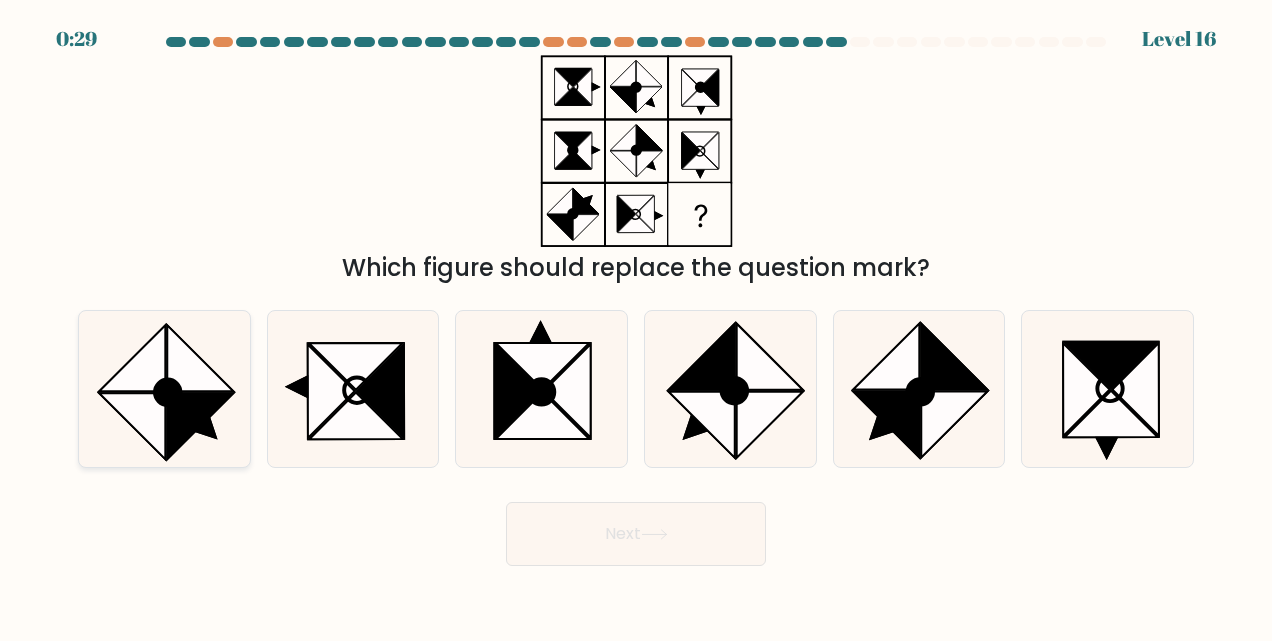 click 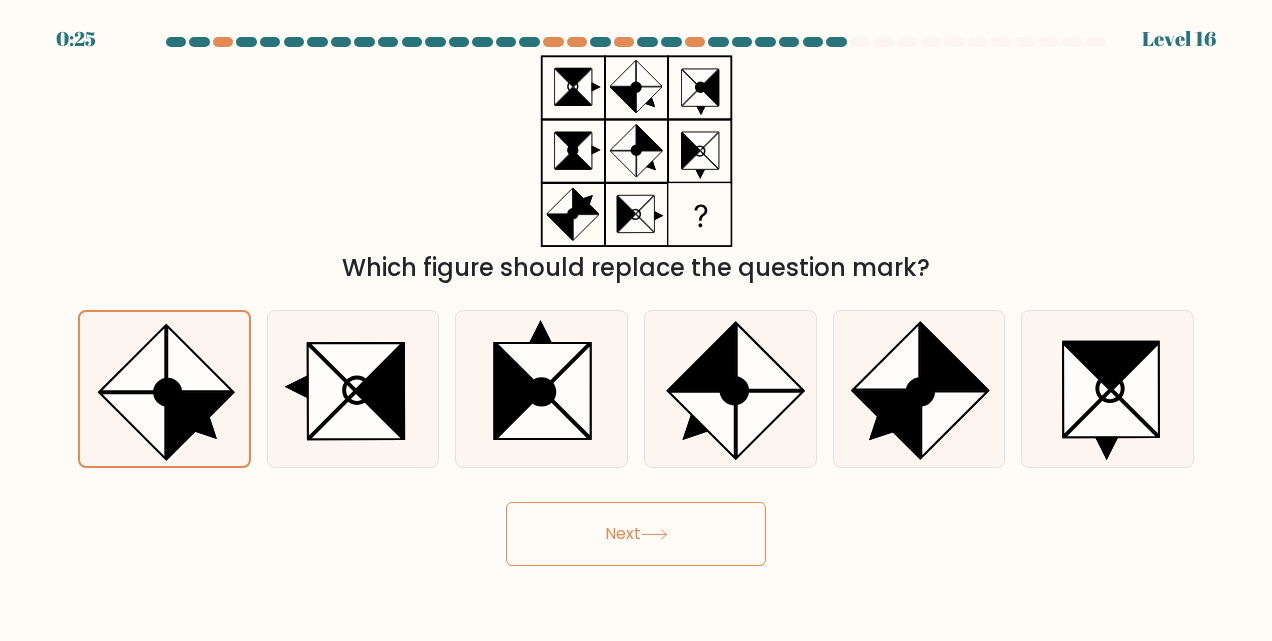 click on "Next" at bounding box center (636, 534) 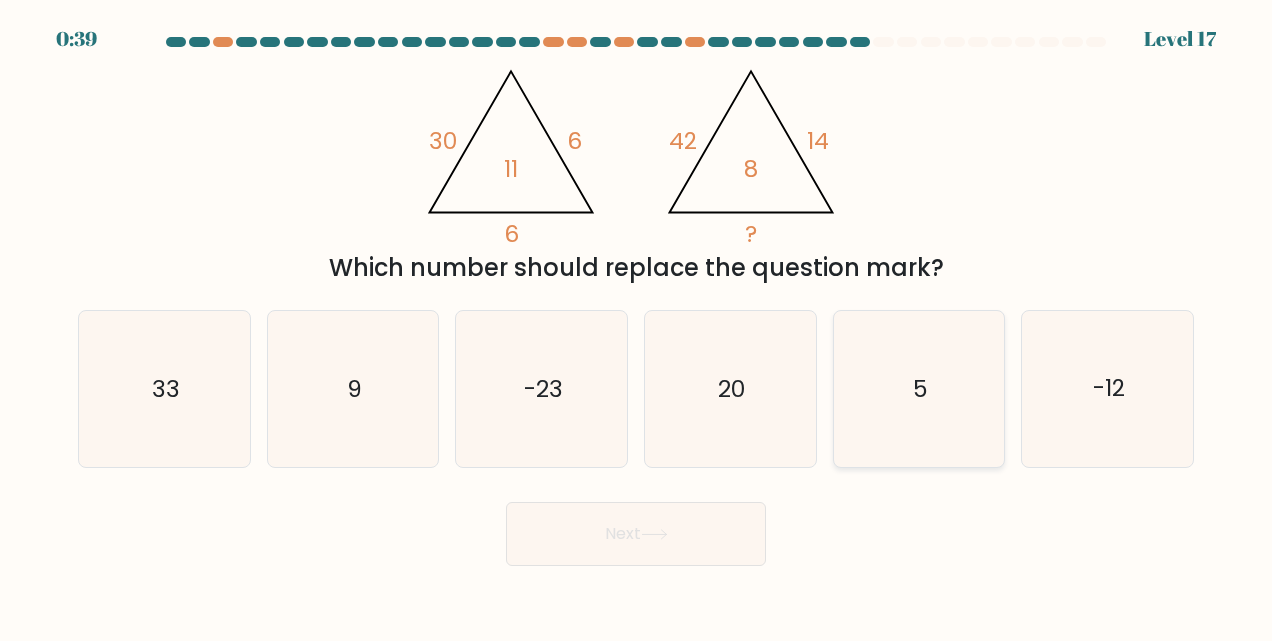 click on "5" 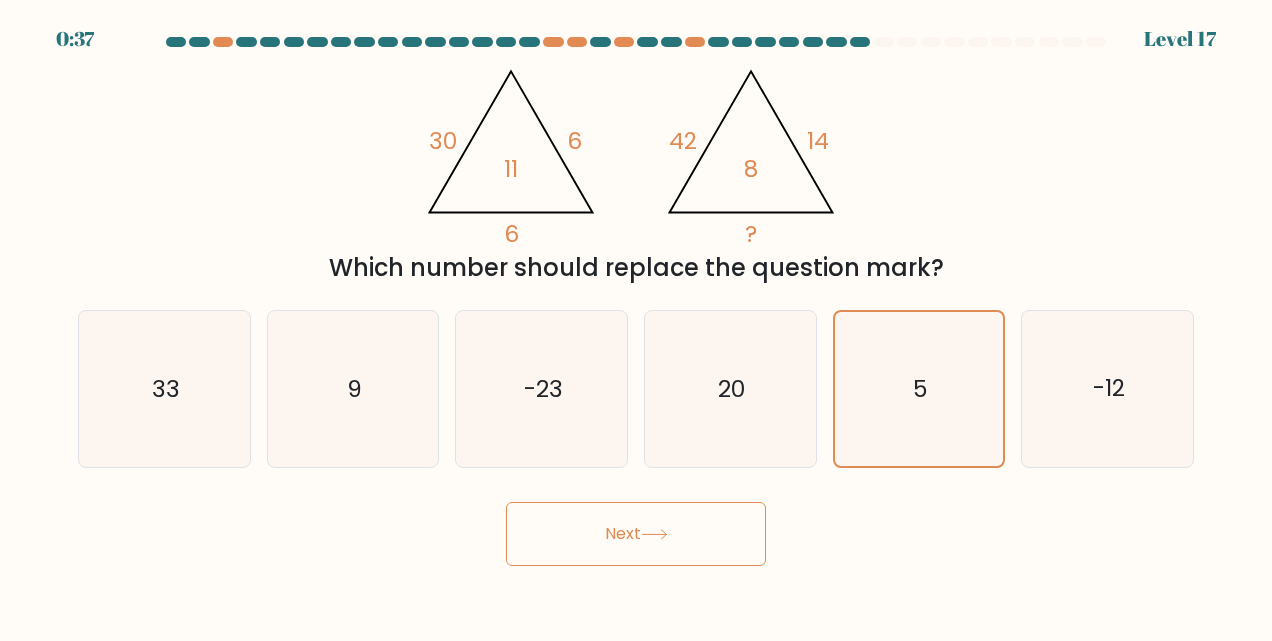 click on "Next" at bounding box center [636, 534] 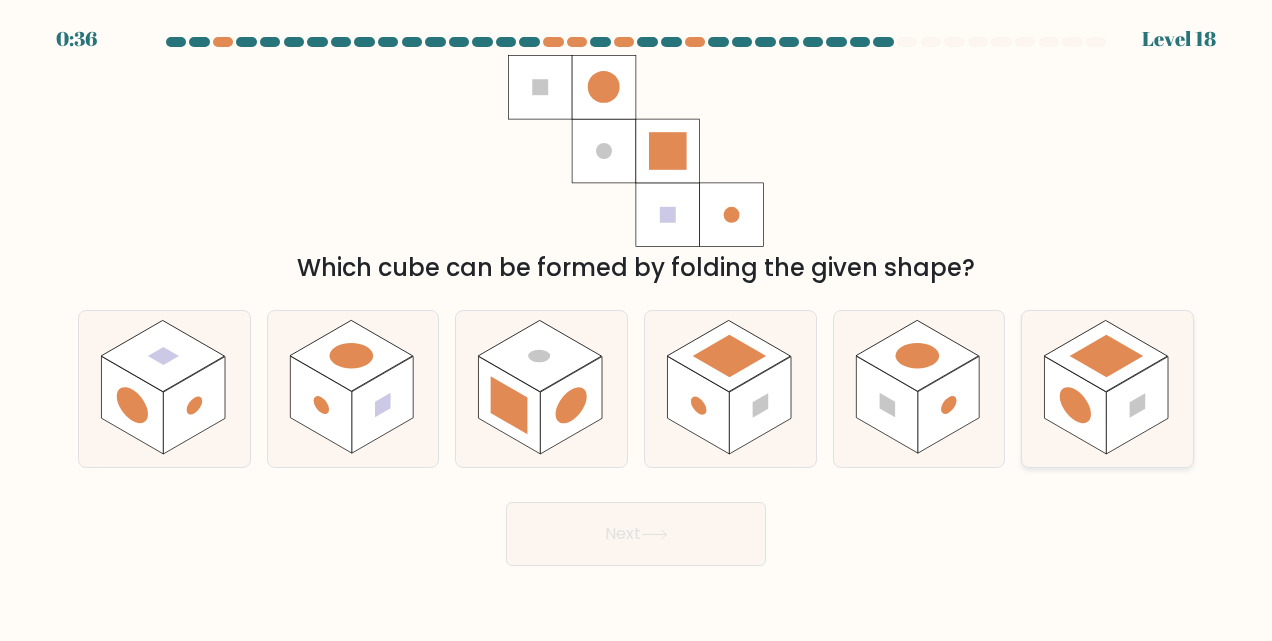 click 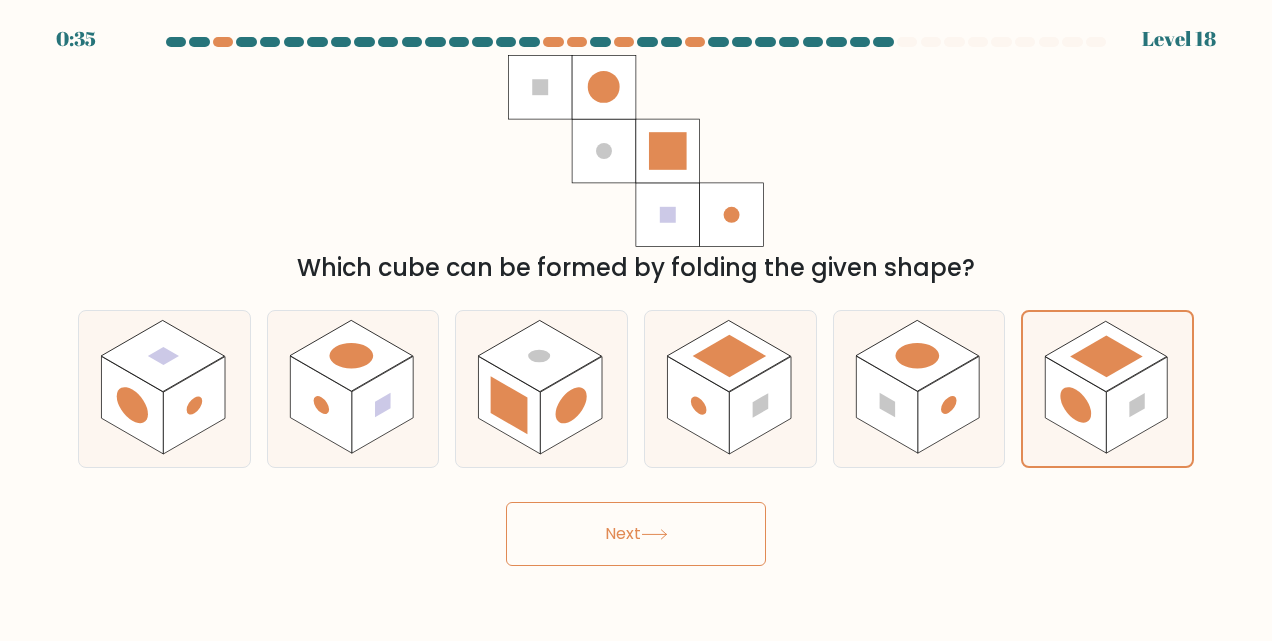 click on "Next" at bounding box center (636, 534) 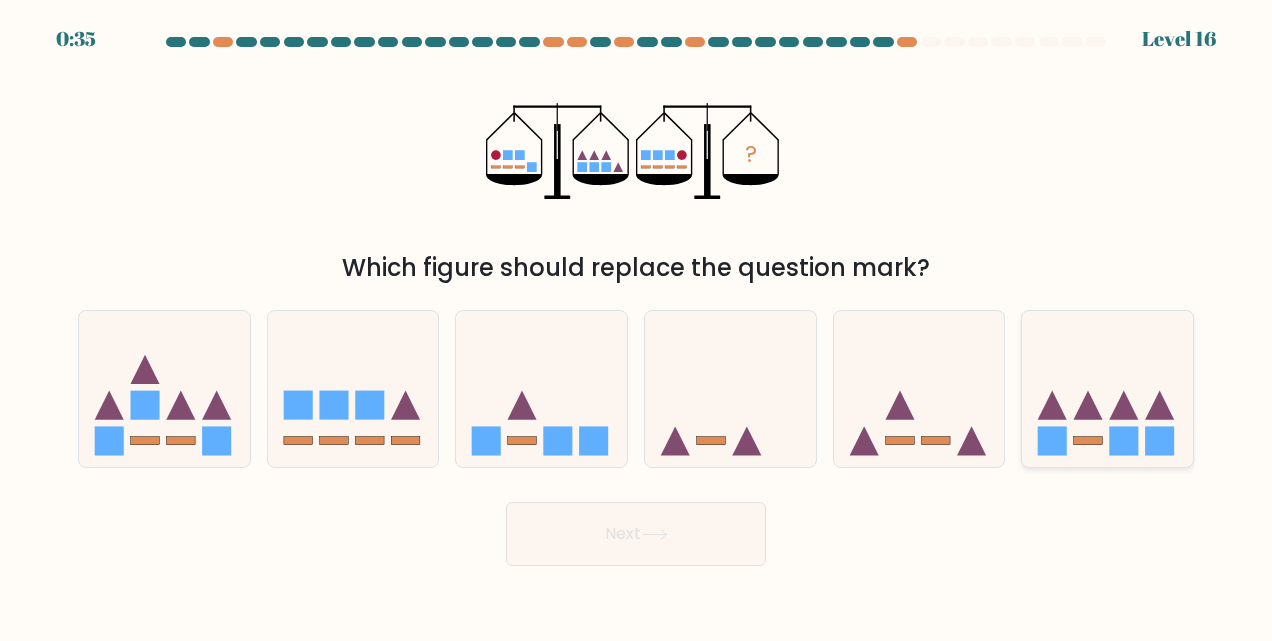 click 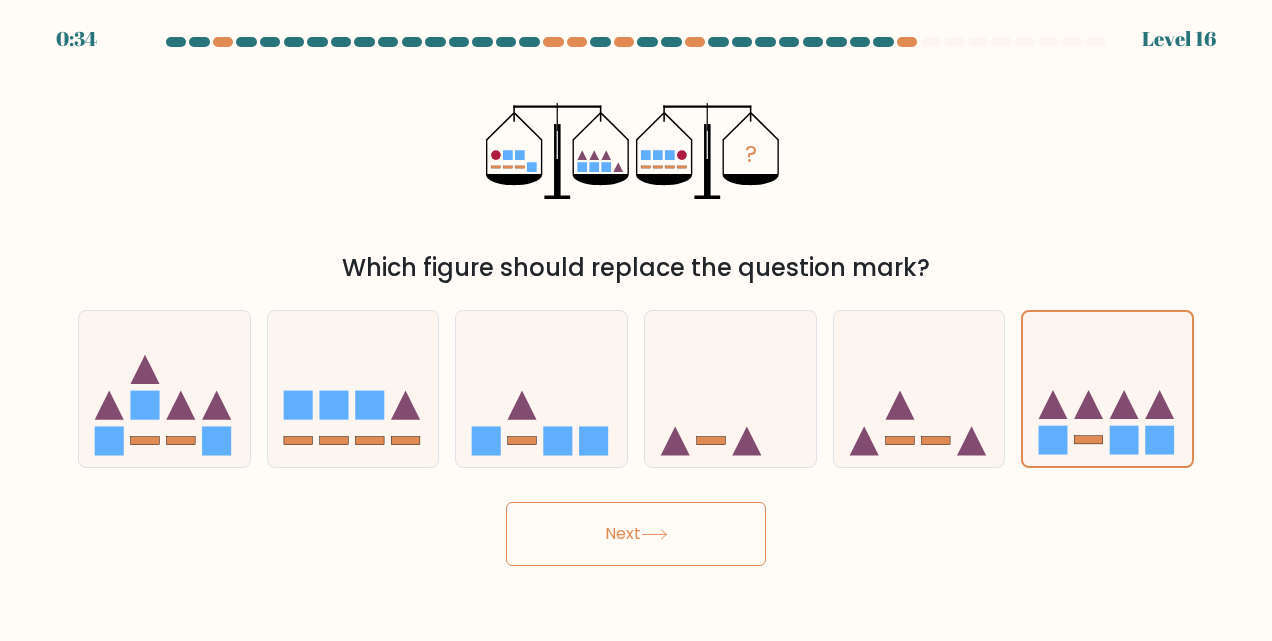 click on "Next" at bounding box center [636, 534] 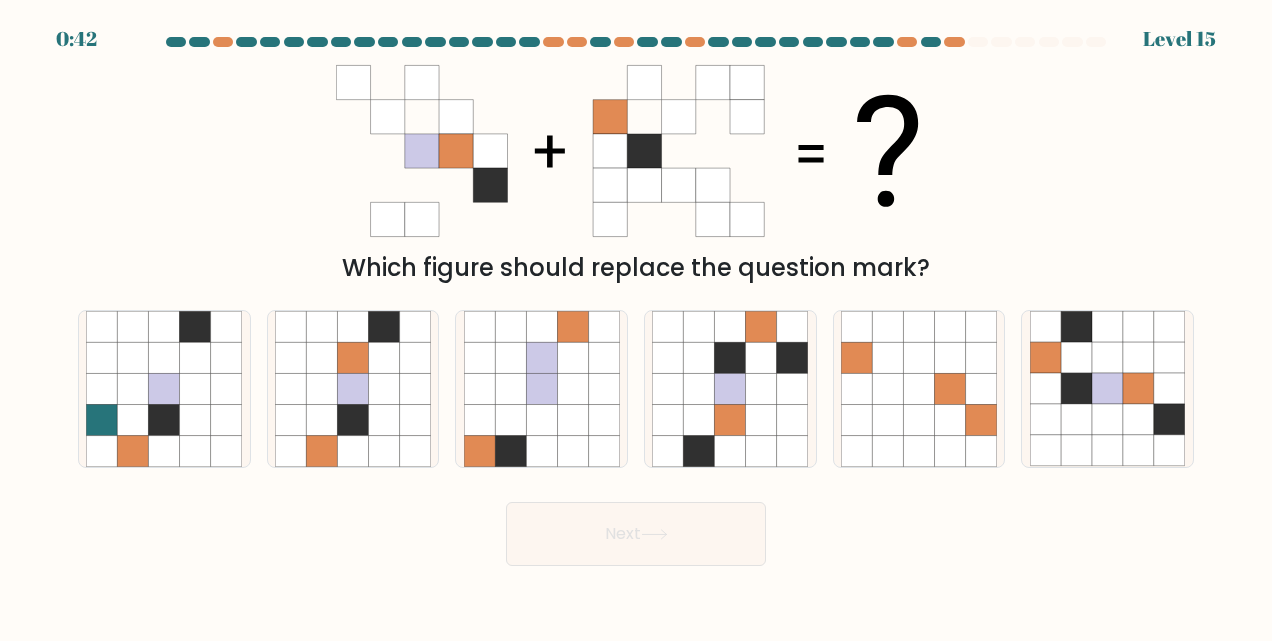 scroll, scrollTop: 0, scrollLeft: 0, axis: both 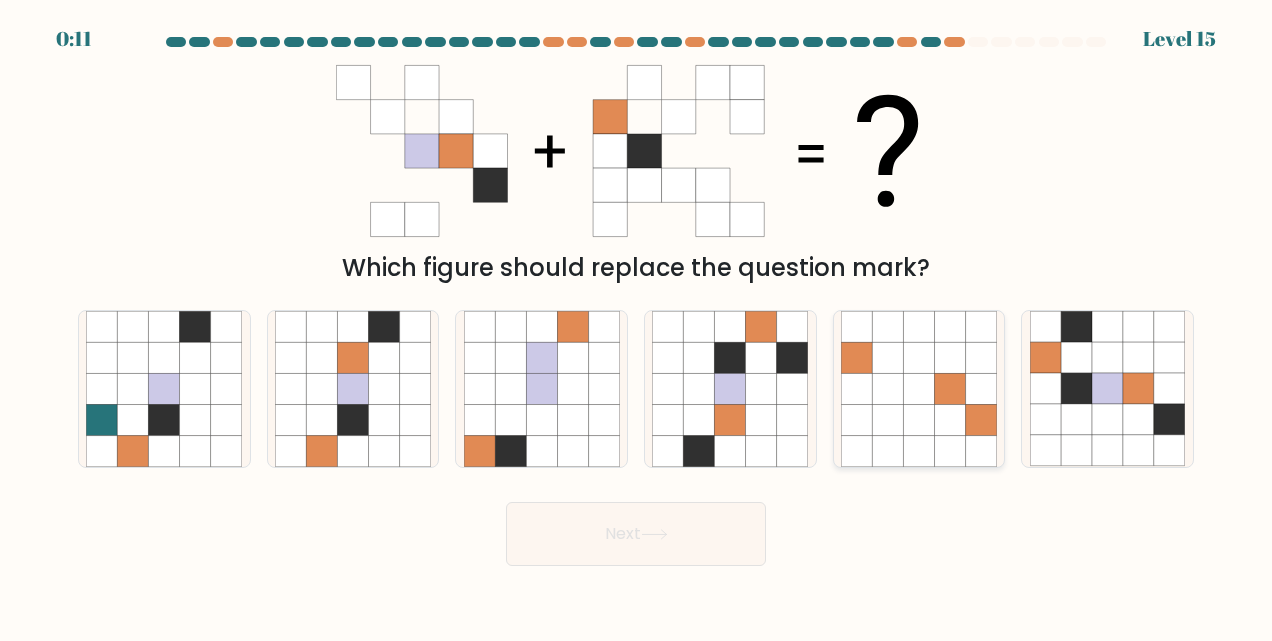 click 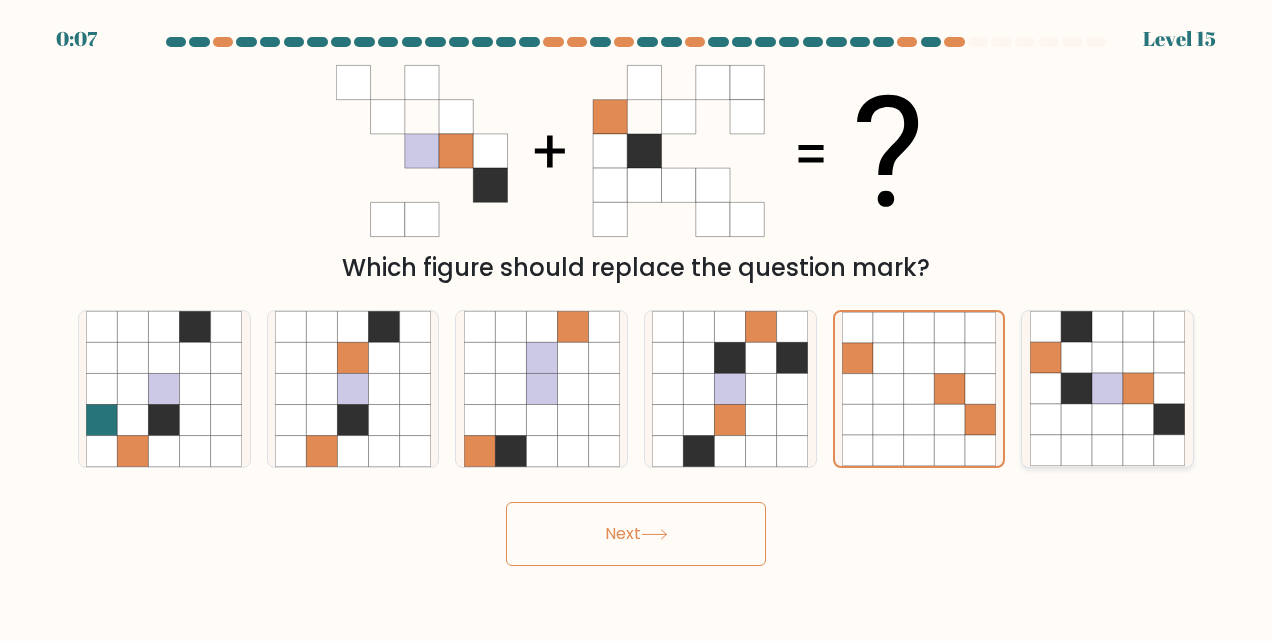 click 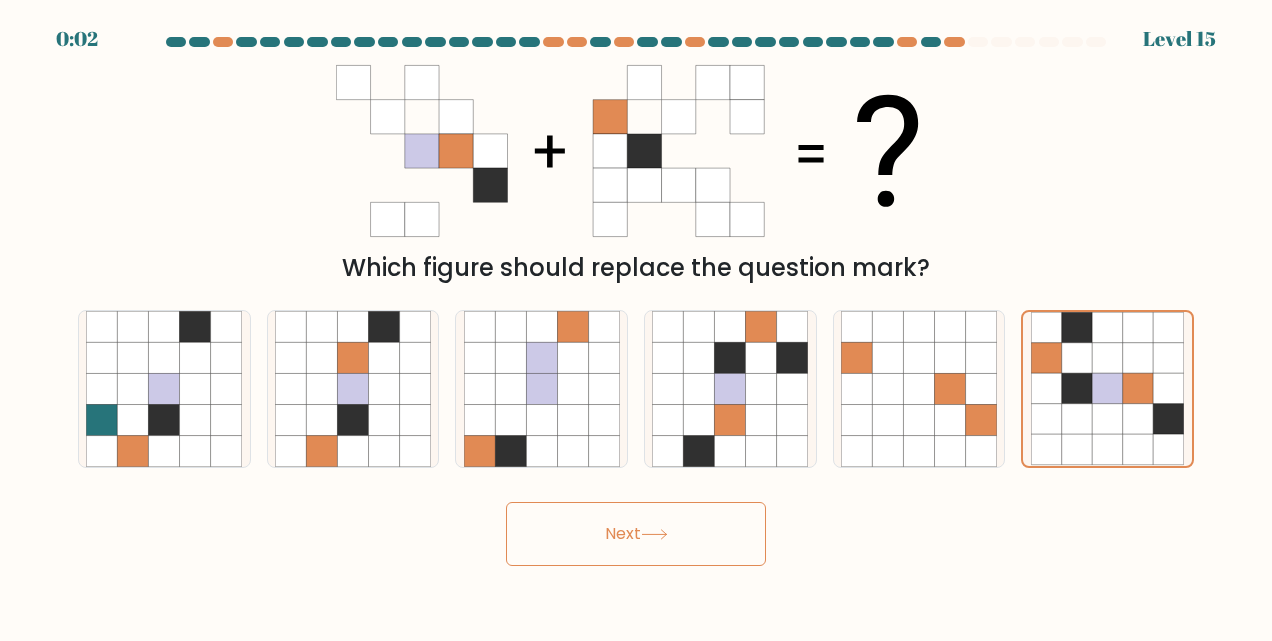 click on "Next" at bounding box center [636, 534] 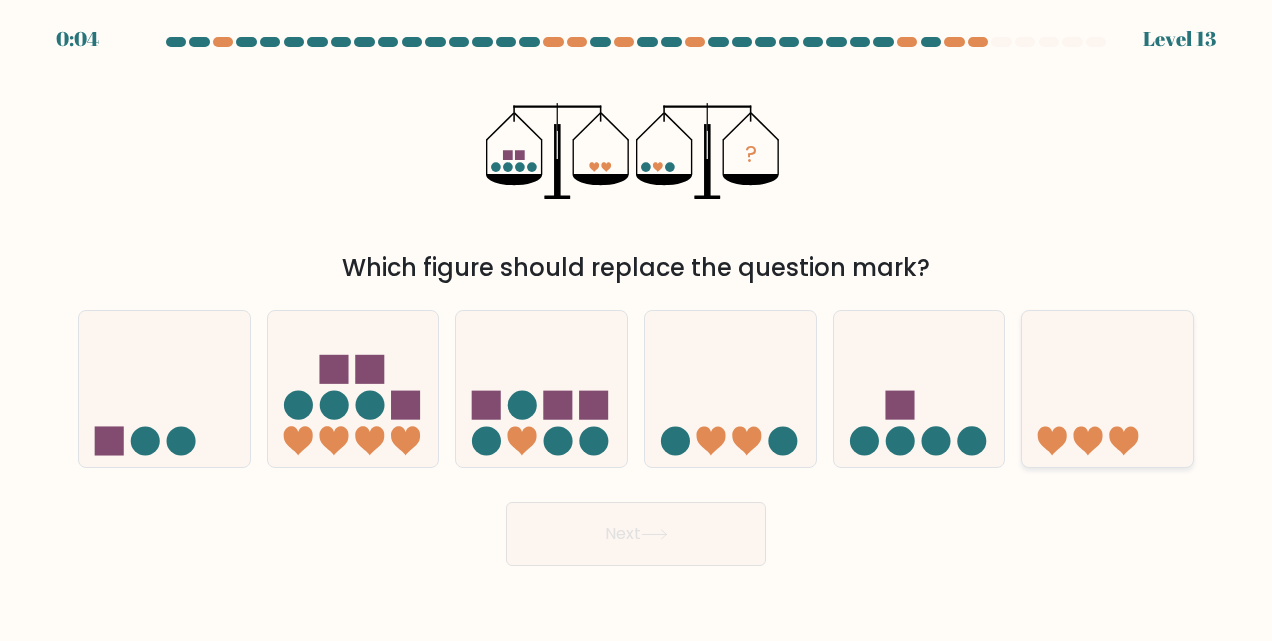 click 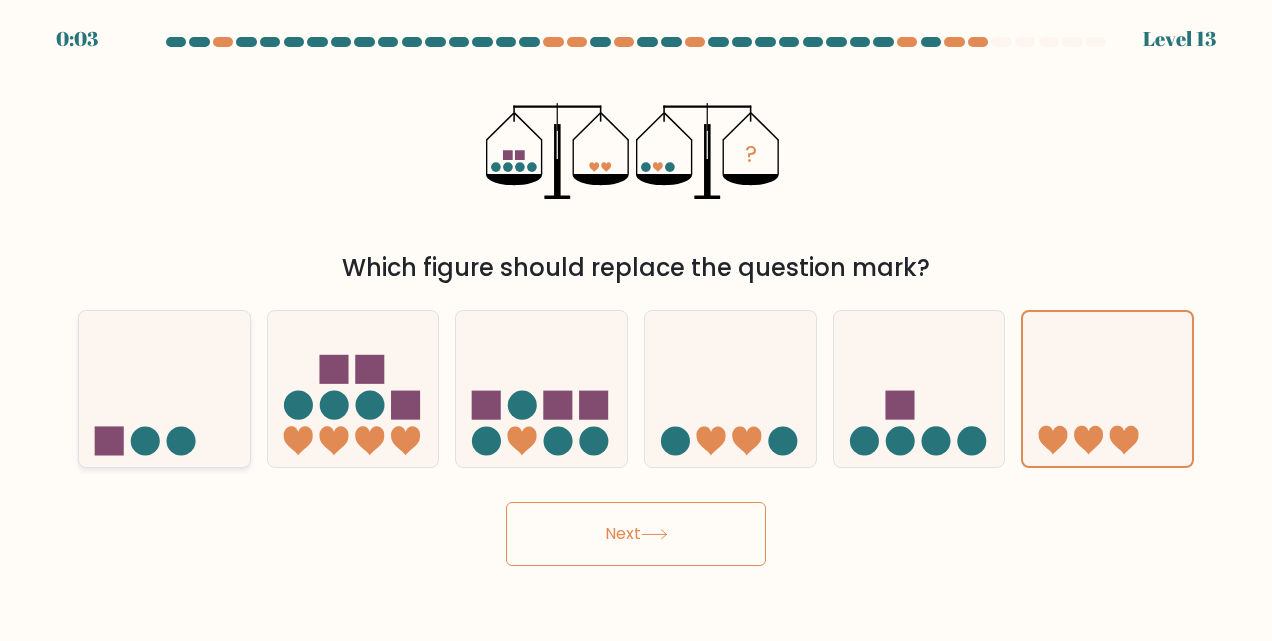 click 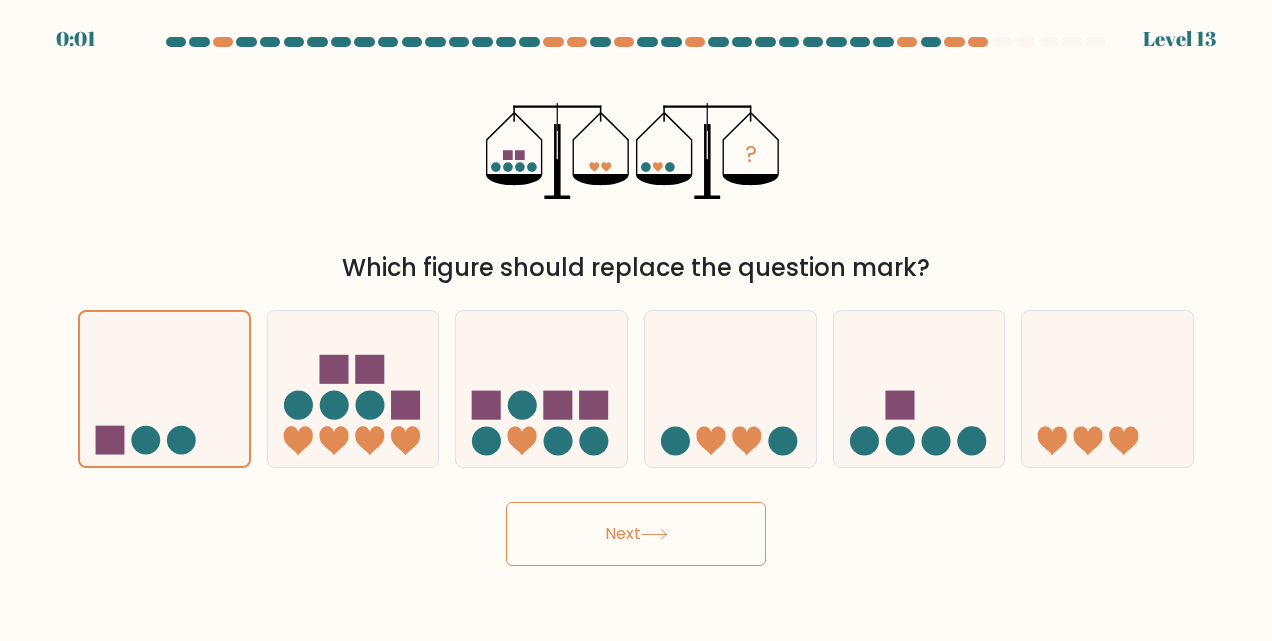 click on "Next" at bounding box center [636, 534] 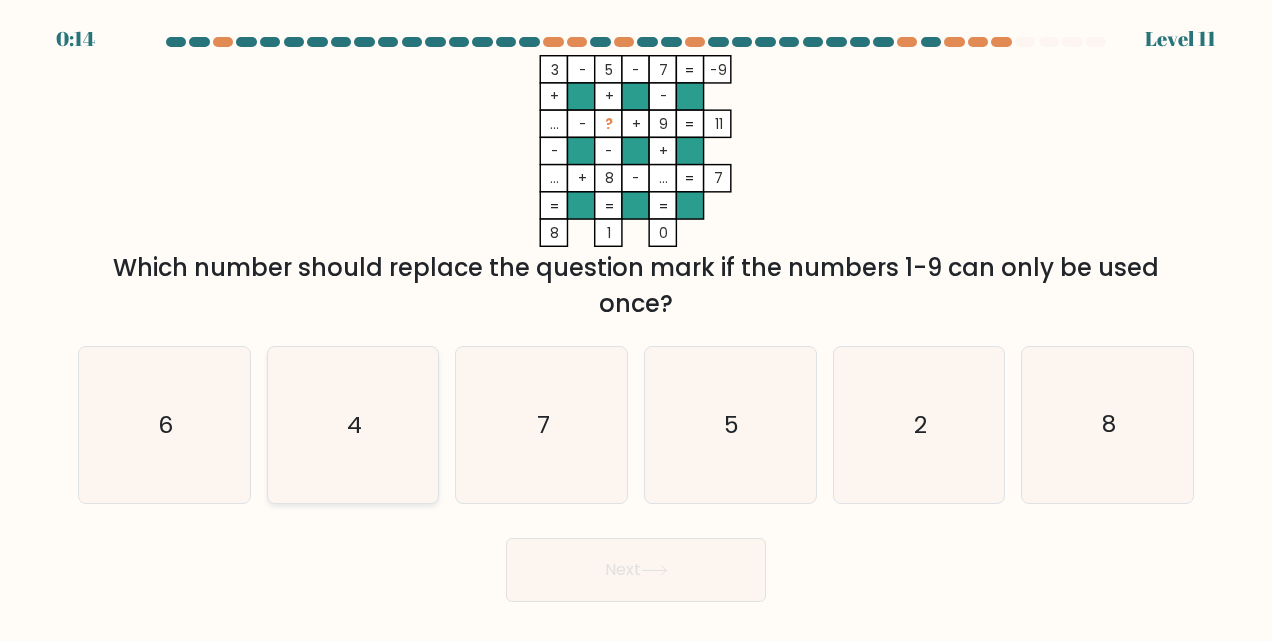 click on "4" 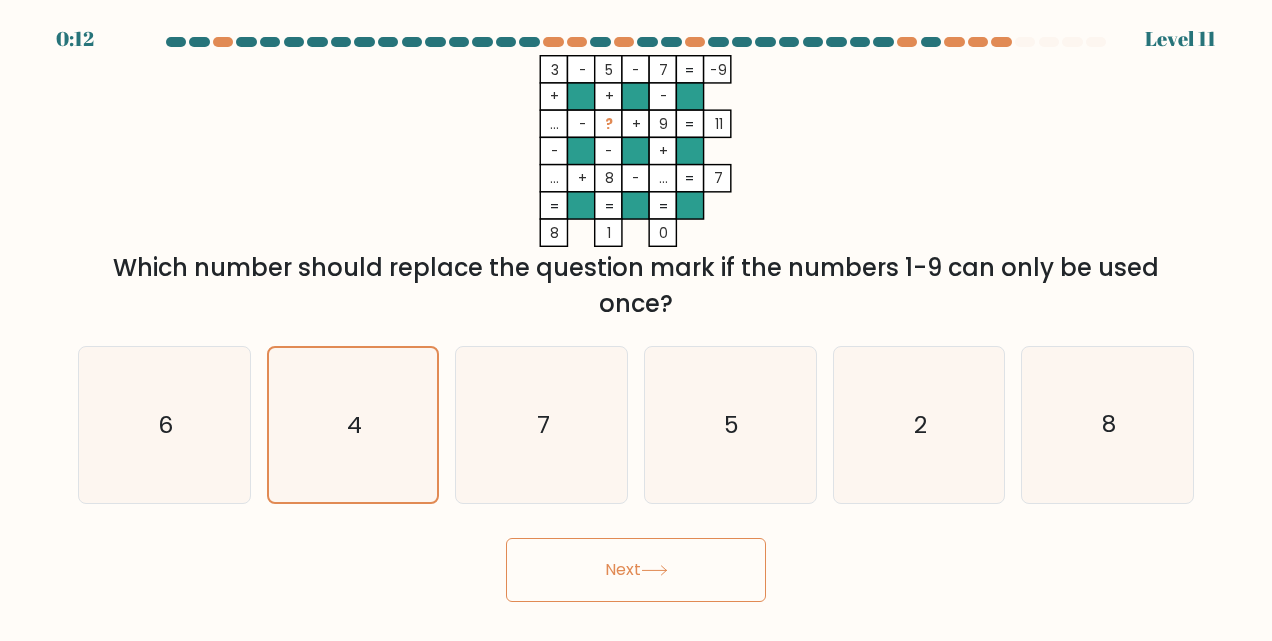 click on "Next" at bounding box center (636, 570) 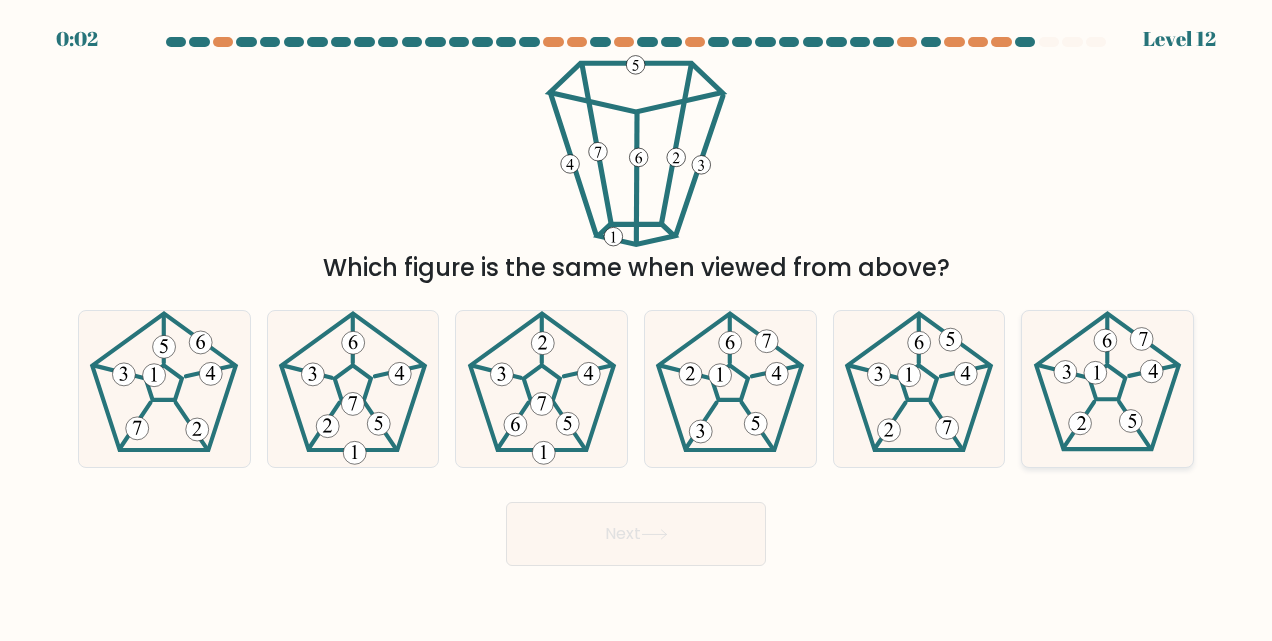 click 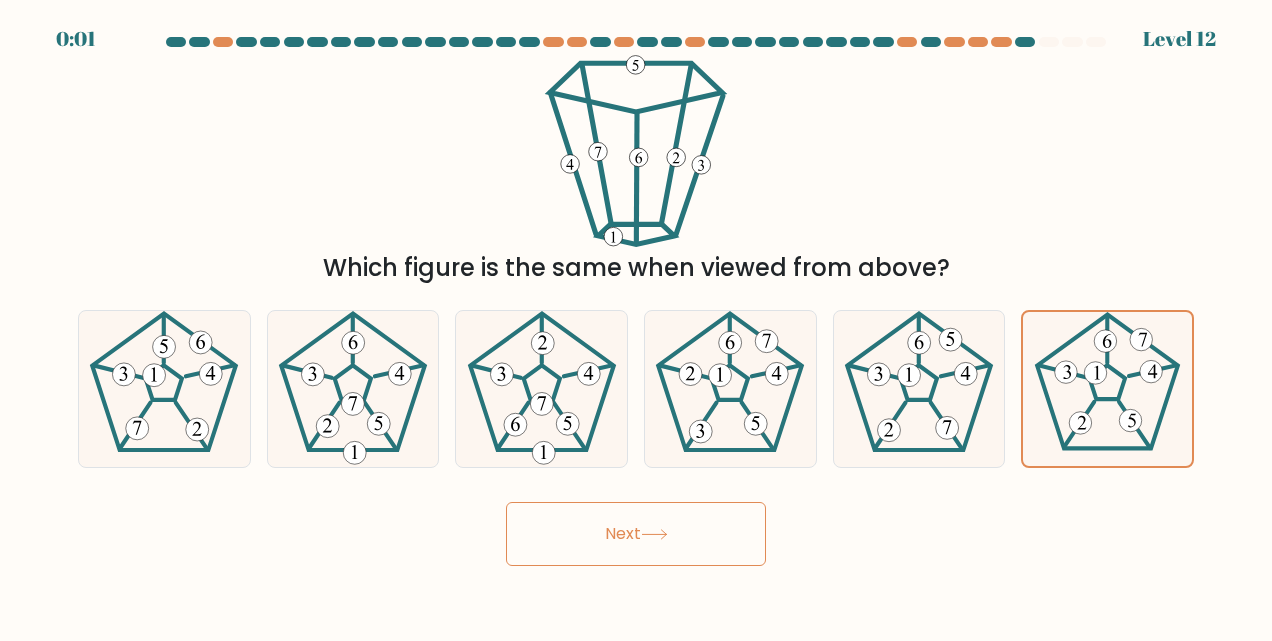 click on "Next" at bounding box center [636, 534] 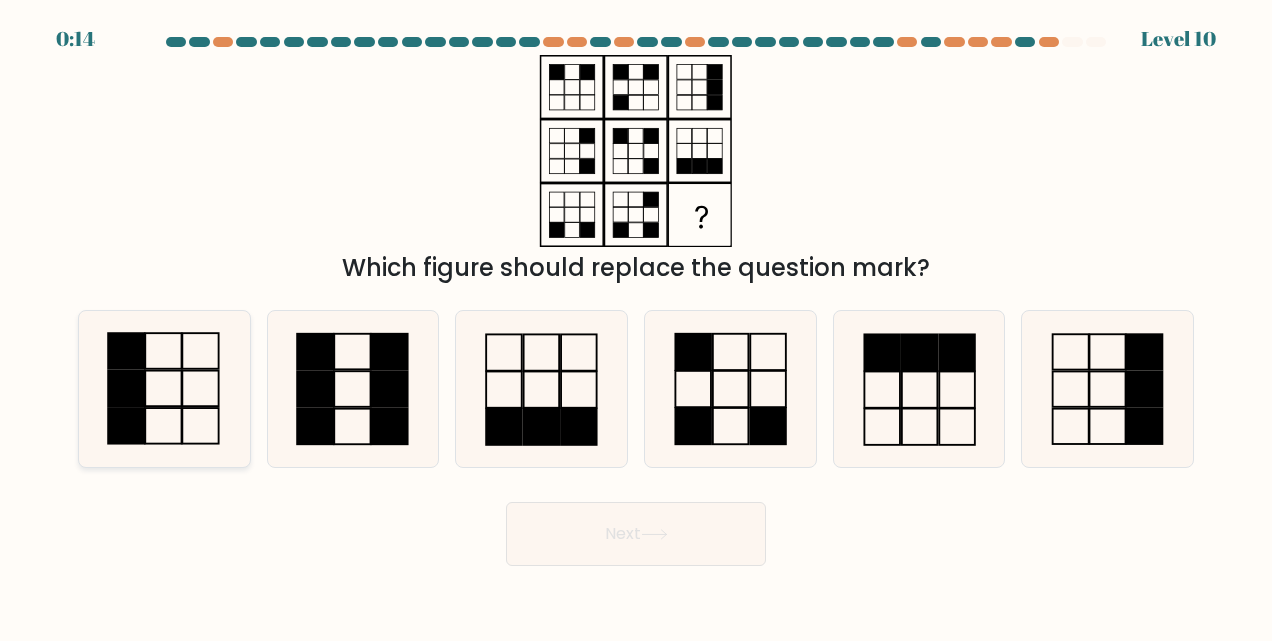 click 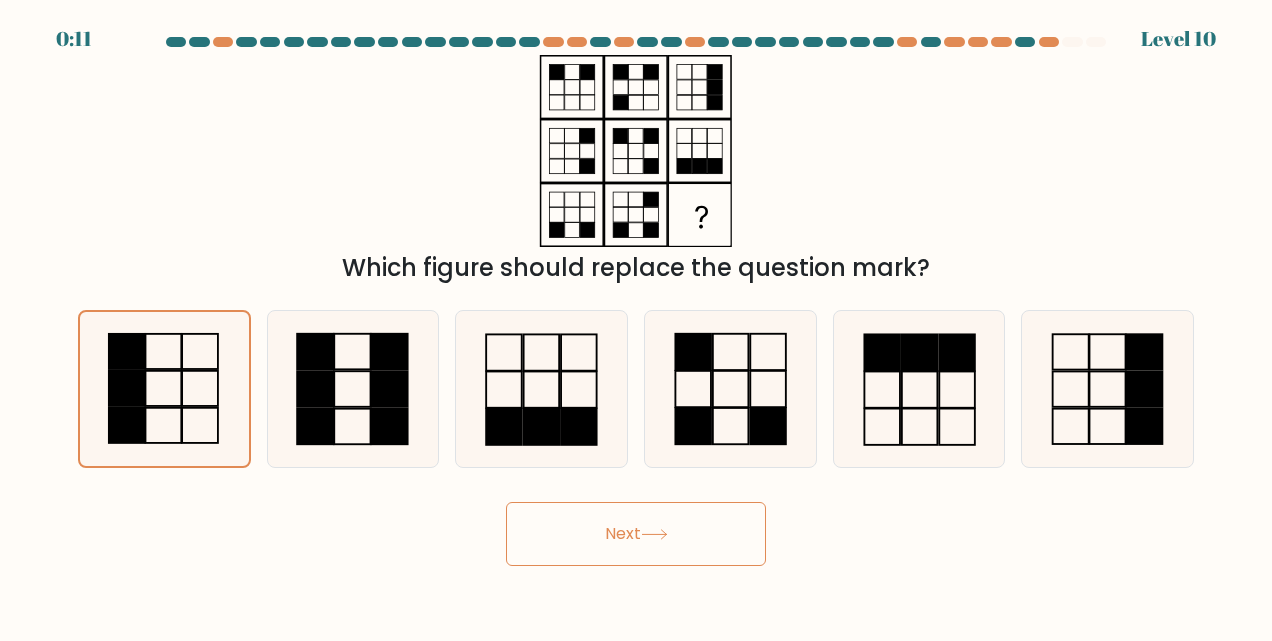 click on "Next" at bounding box center [636, 534] 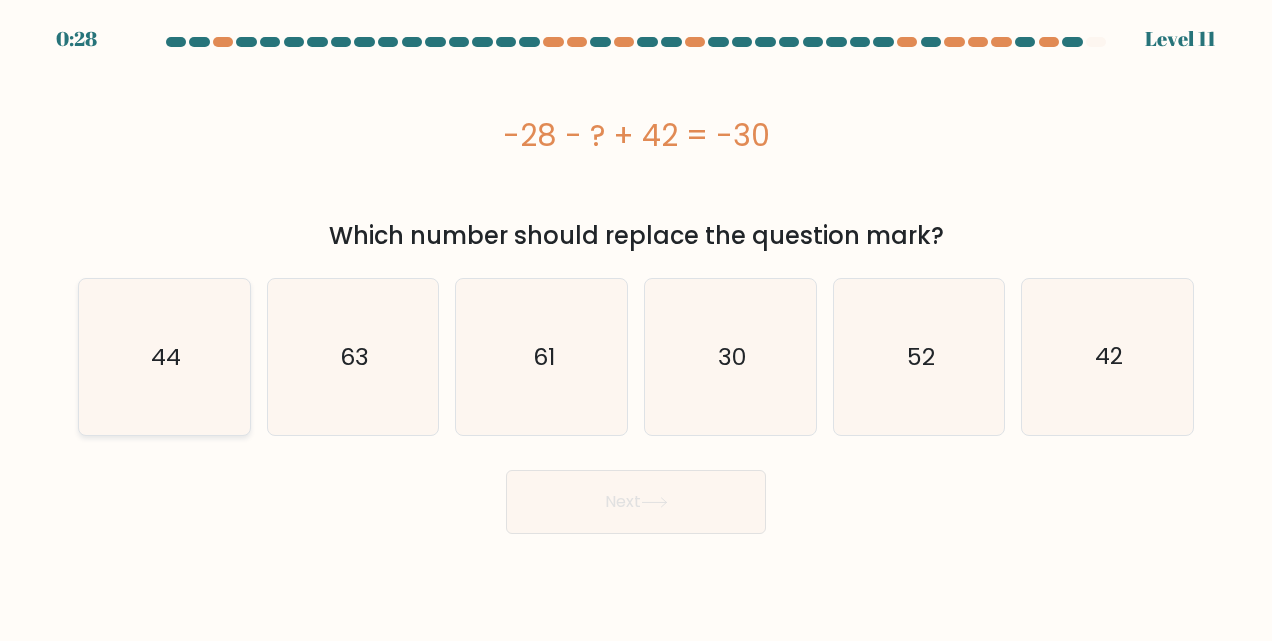 click on "44" 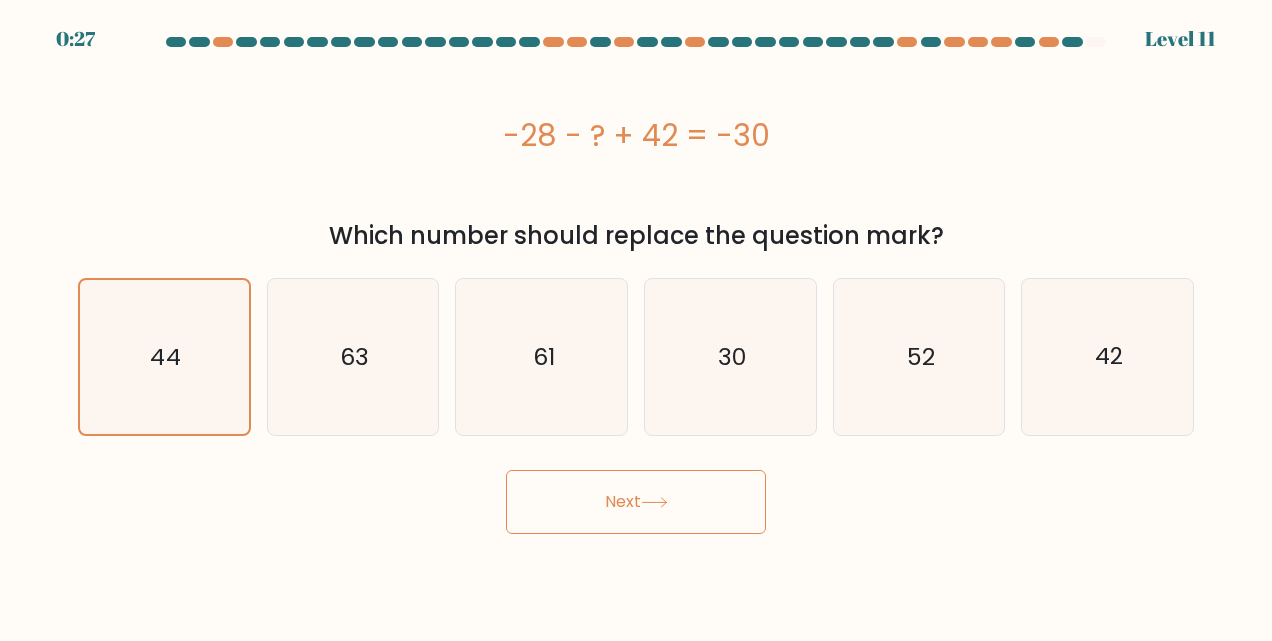 click on "Next" at bounding box center (636, 502) 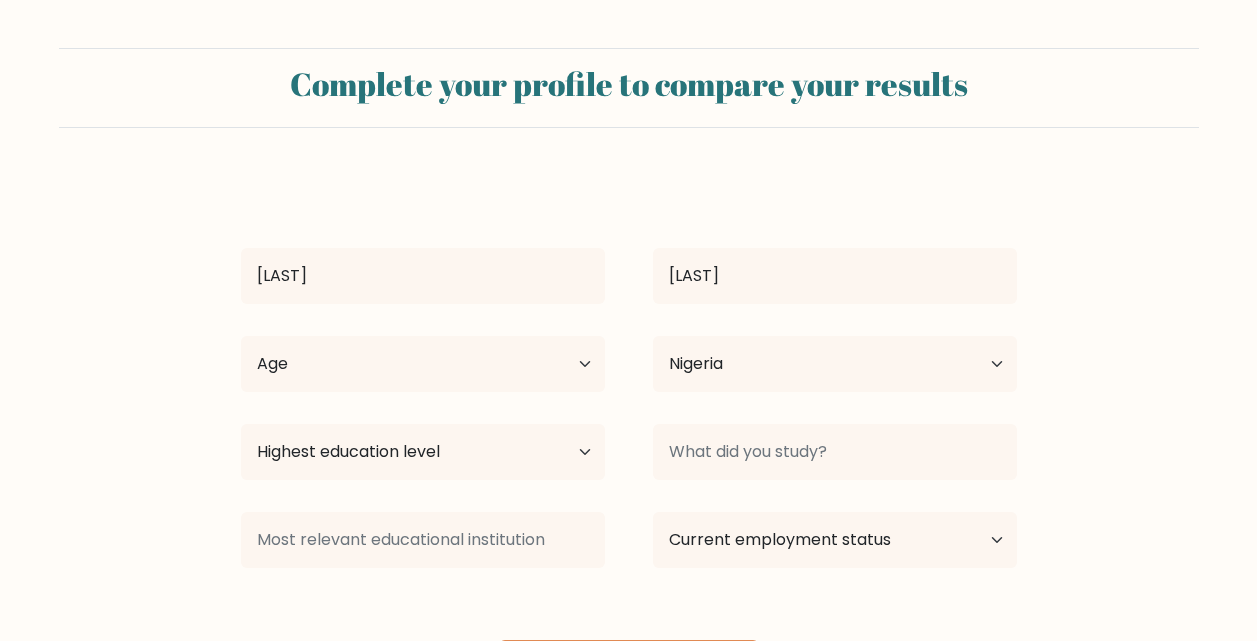 select on "NG" 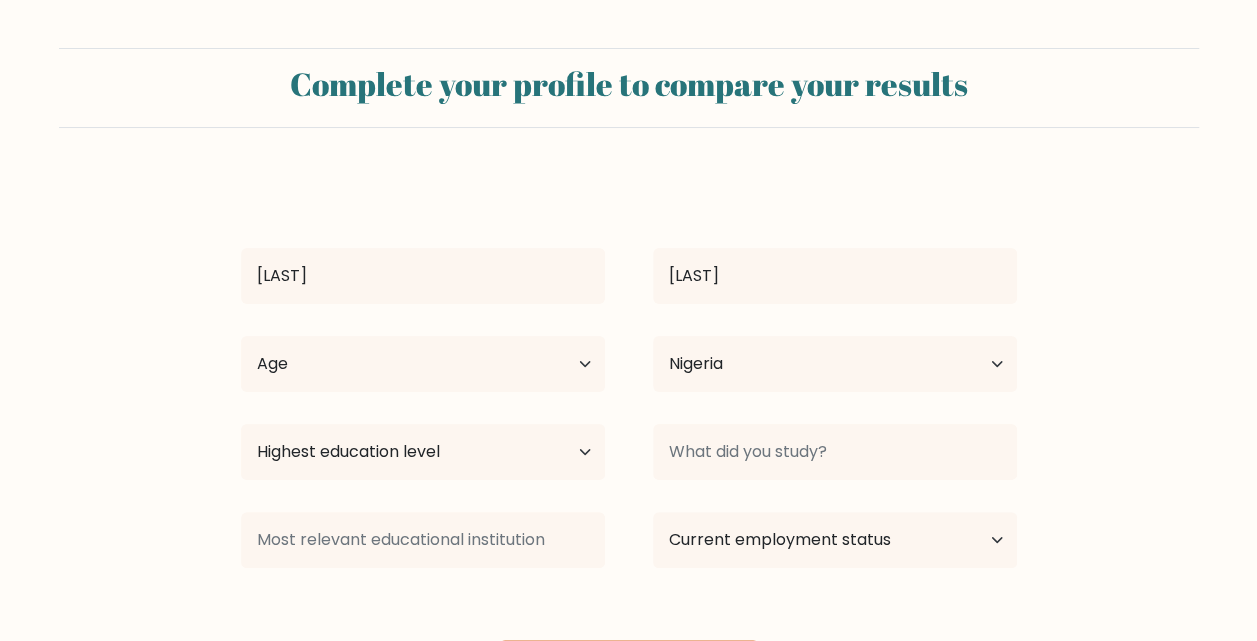 scroll, scrollTop: 116, scrollLeft: 0, axis: vertical 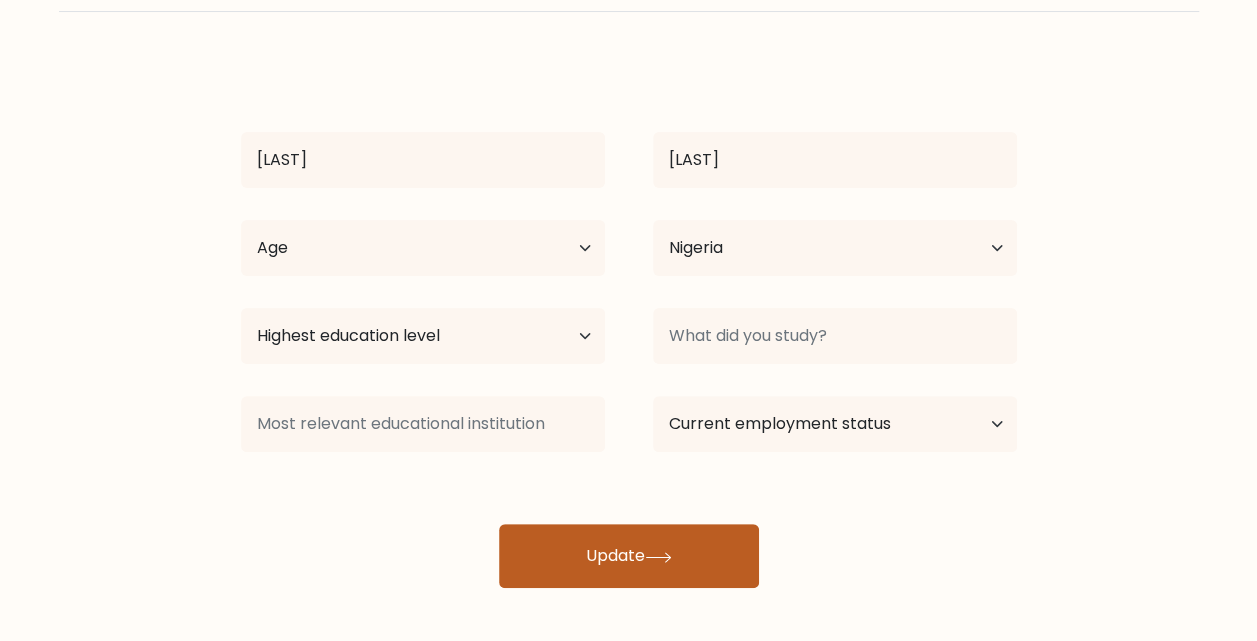 click on "Update" at bounding box center [629, 556] 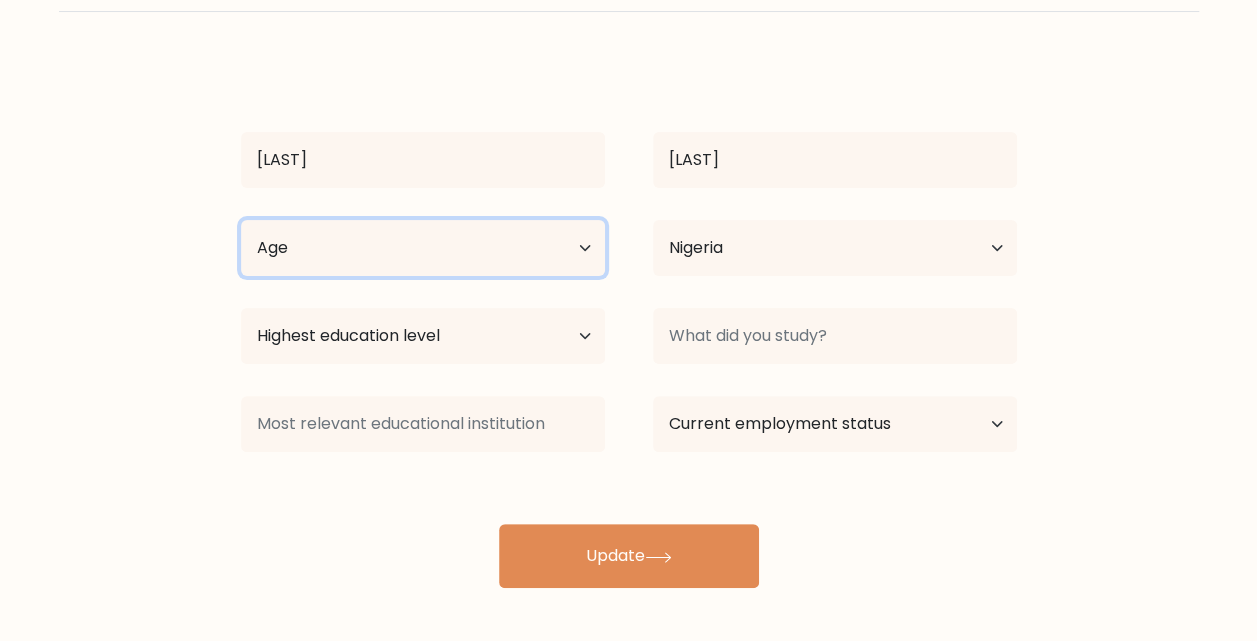 click on "Age
Under 18 years old
18-24 years old
25-34 years old
35-44 years old
45-54 years old
55-64 years old
65 years old and above" at bounding box center [423, 248] 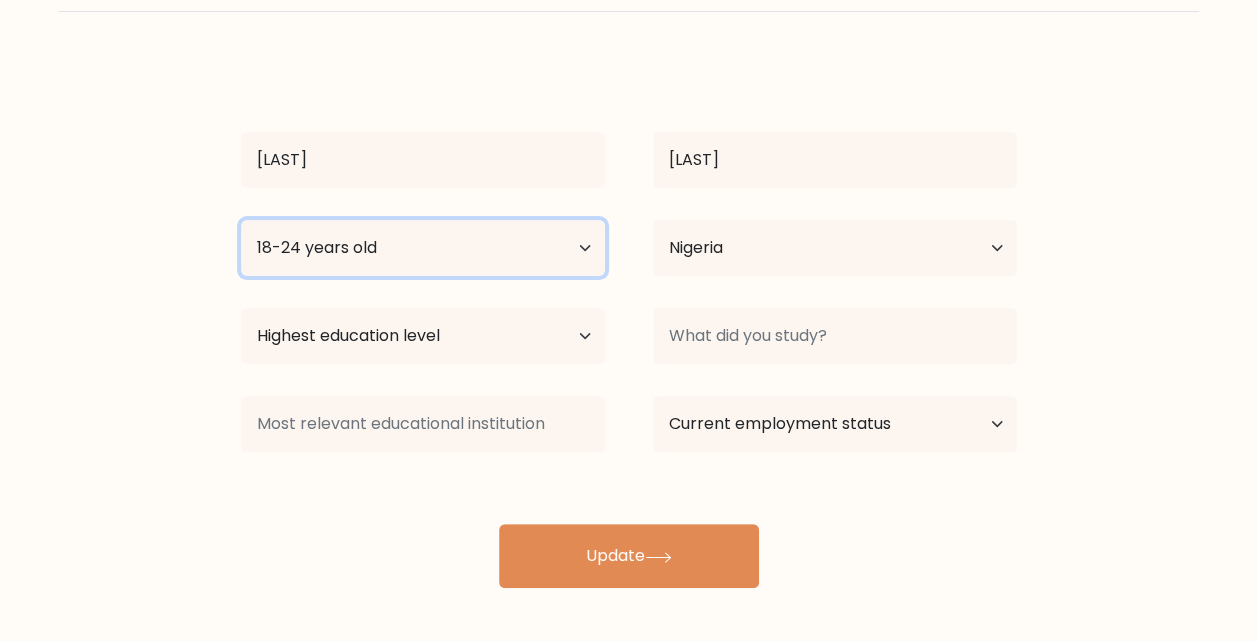 click on "Age
Under 18 years old
18-24 years old
25-34 years old
35-44 years old
45-54 years old
55-64 years old
65 years old and above" at bounding box center (423, 248) 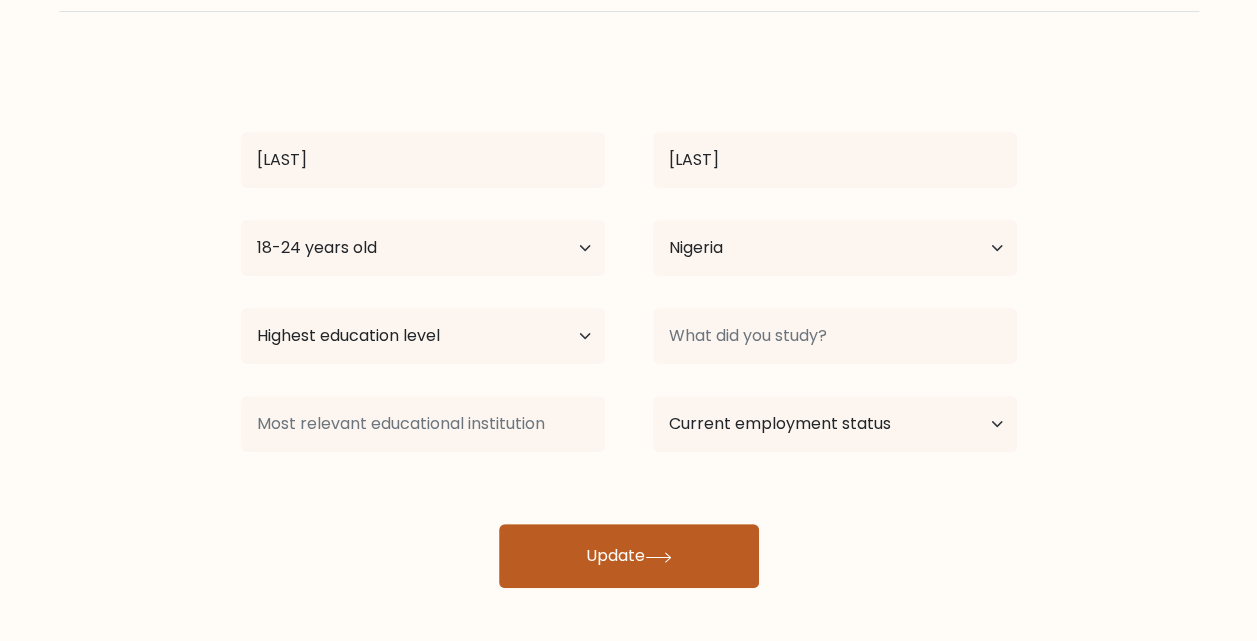 click on "Update" at bounding box center (629, 556) 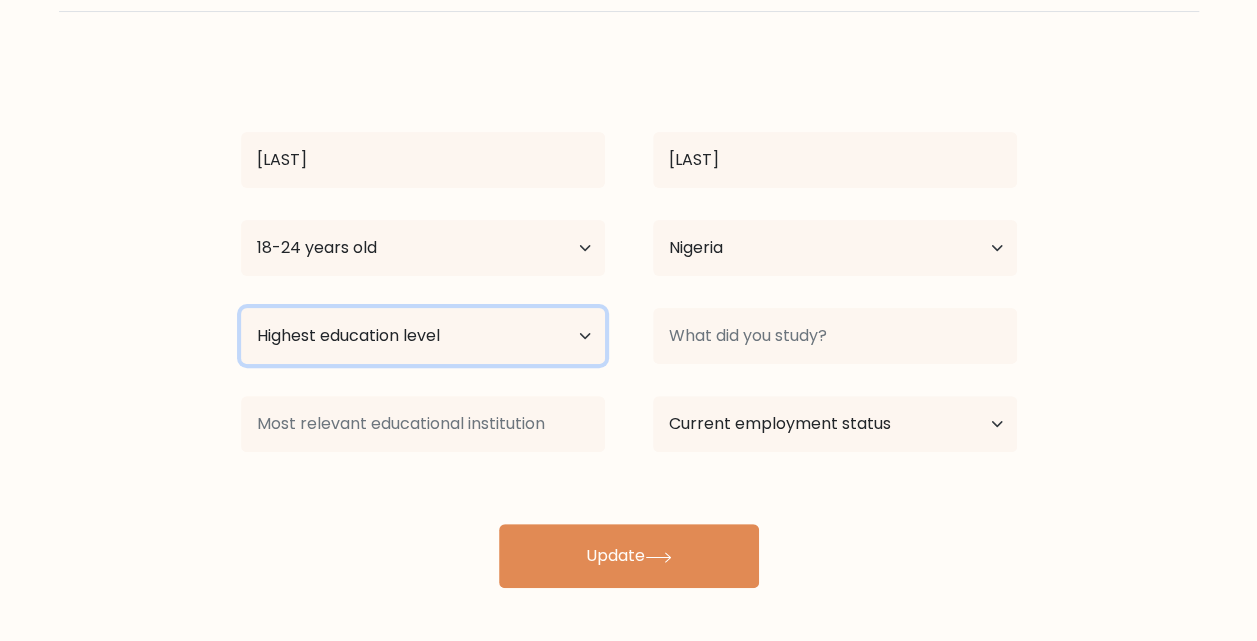 click on "Highest education level
No schooling
Primary
Lower Secondary
Upper Secondary
Occupation Specific
Bachelor's degree
Master's degree
Doctoral degree" at bounding box center [423, 336] 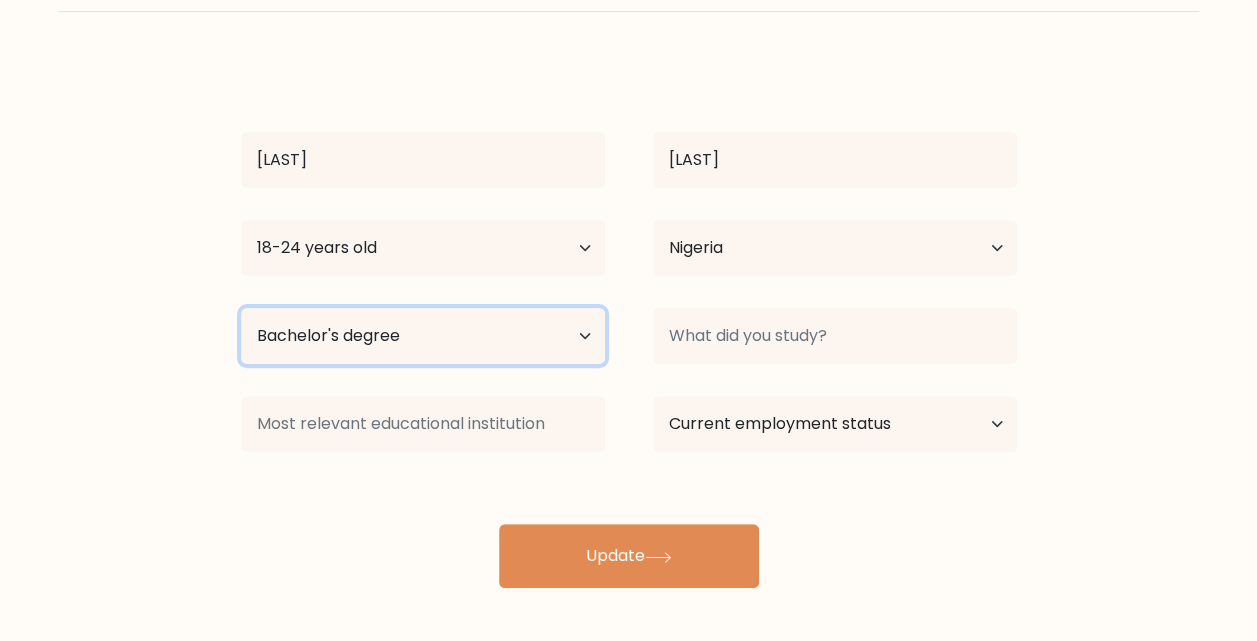 click on "Highest education level
No schooling
Primary
Lower Secondary
Upper Secondary
Occupation Specific
Bachelor's degree
Master's degree
Doctoral degree" at bounding box center [423, 336] 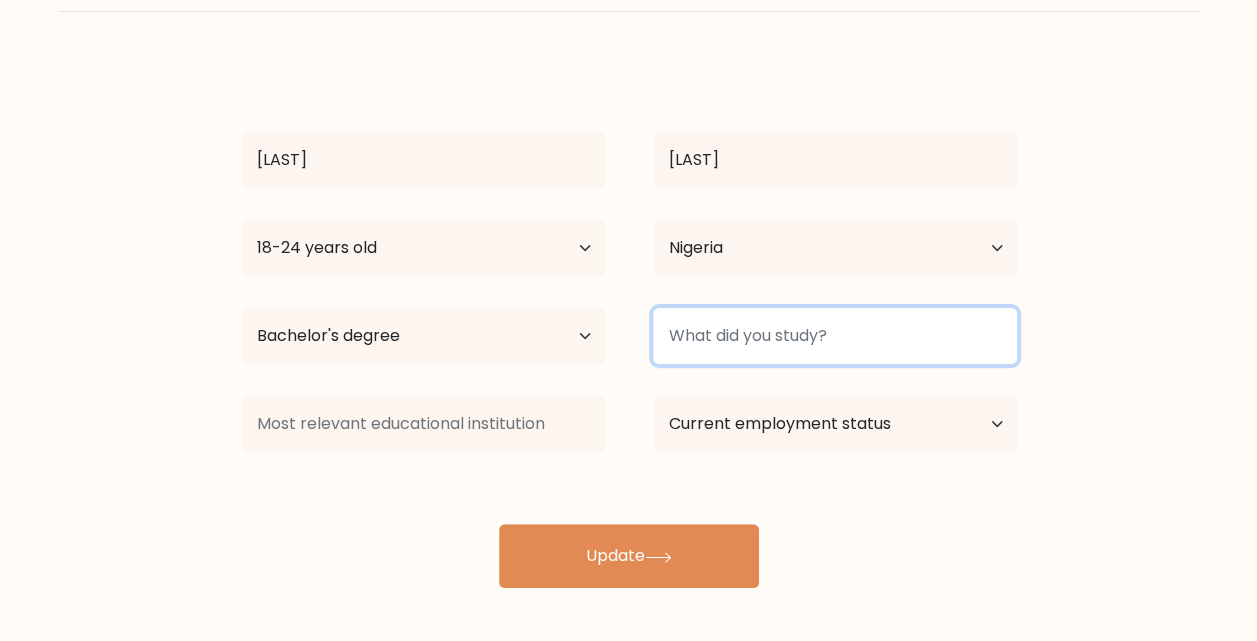 click at bounding box center (835, 336) 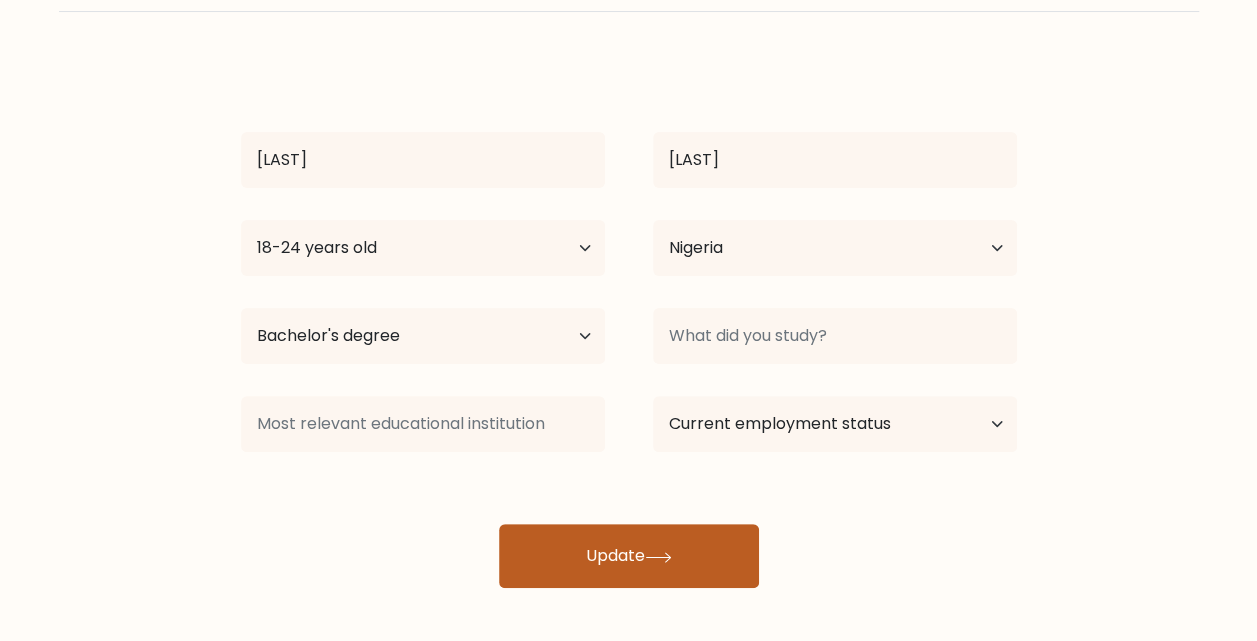 click 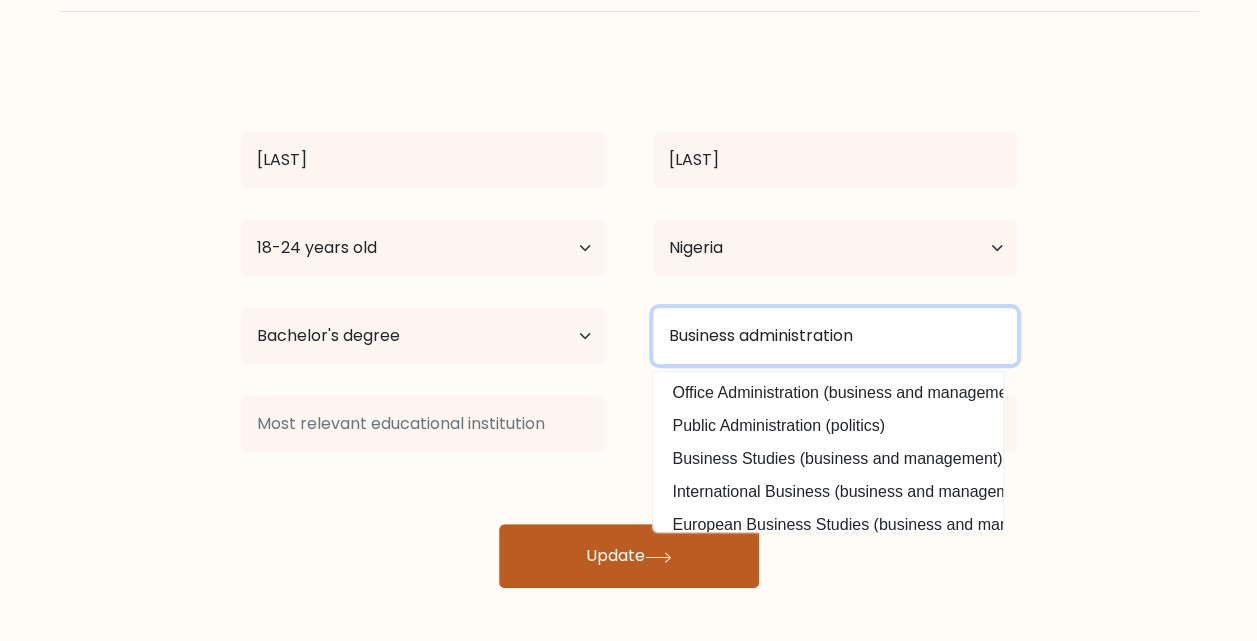 type on "Business administration" 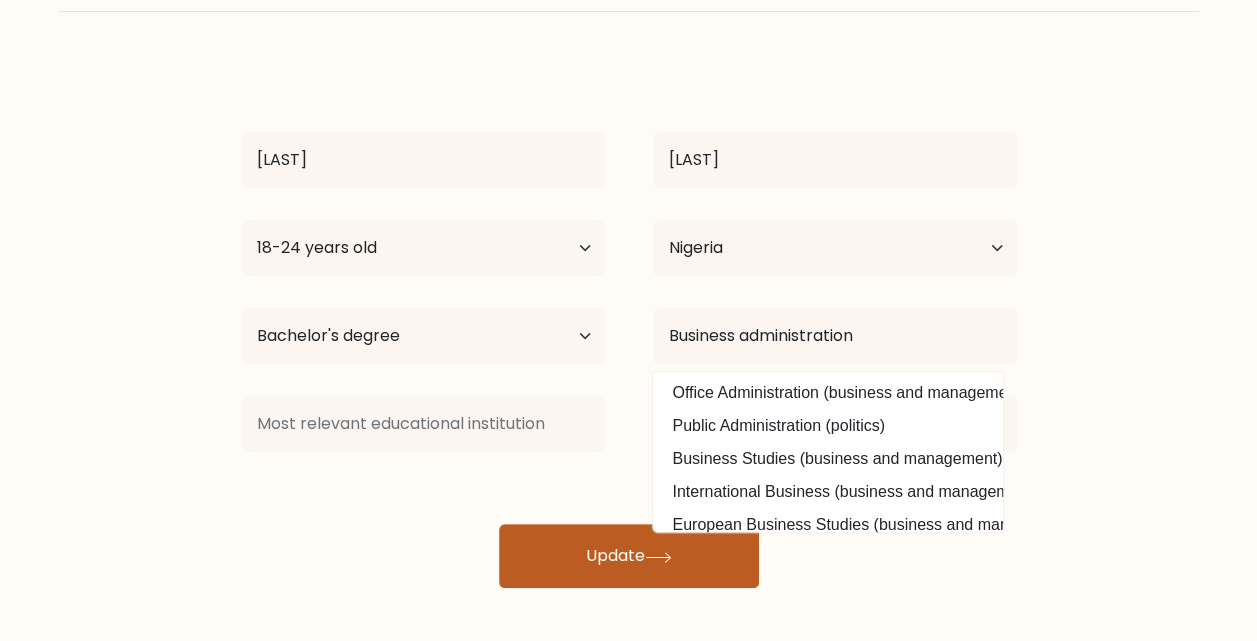 click on "Update" at bounding box center (629, 556) 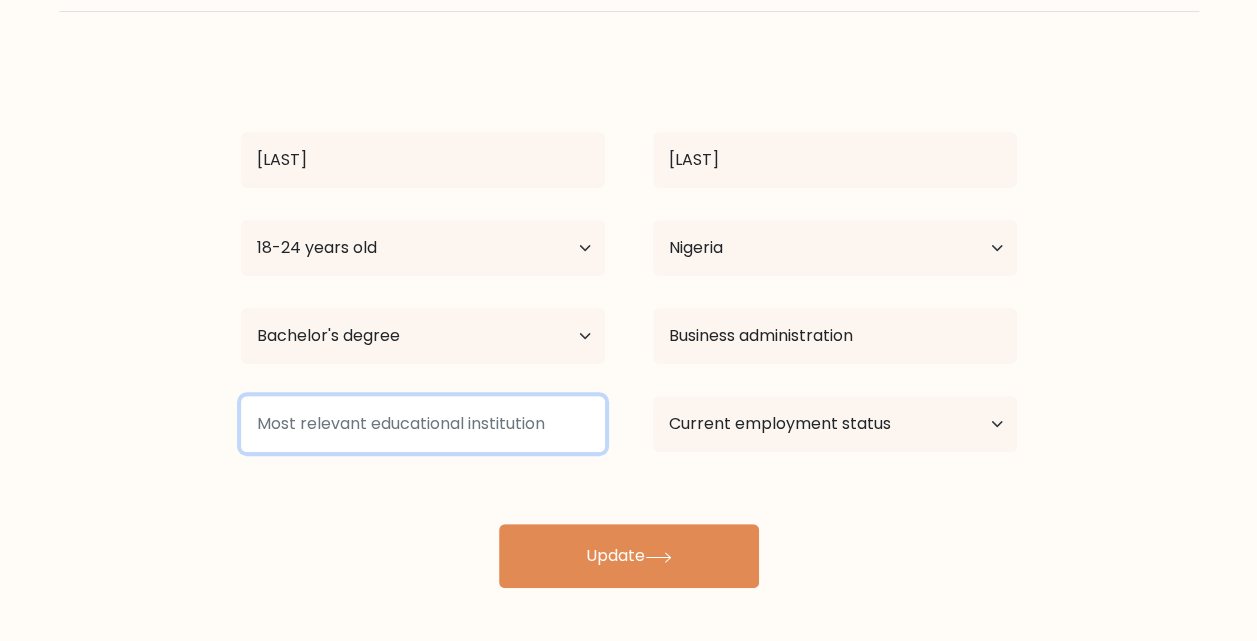 click at bounding box center [423, 424] 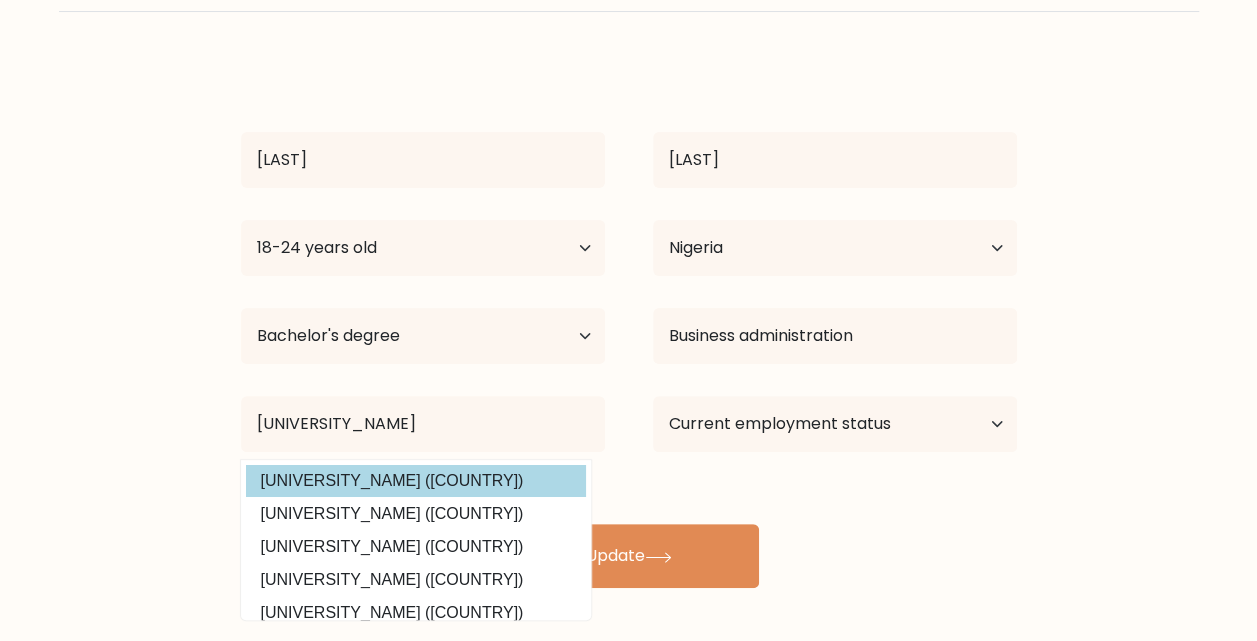 click on "[LAST]
[LAST]
Age
Under 18 years old
18-24 years old
25-34 years old
35-44 years old
45-54 years old
55-64 years old
65 years old and above
Country
Afghanistan
Albania
Algeria
American Samoa
Andorra
Angola
Anguilla
Antarctica
Antigua and Barbuda
Argentina
Armenia
Aruba
Australia
Austria
Azerbaijan
Bahamas
Bahrain
Bangladesh
Barbados
Belarus
Belgium
Belize
Benin
Bermuda
Bhutan
Chad" at bounding box center (629, 324) 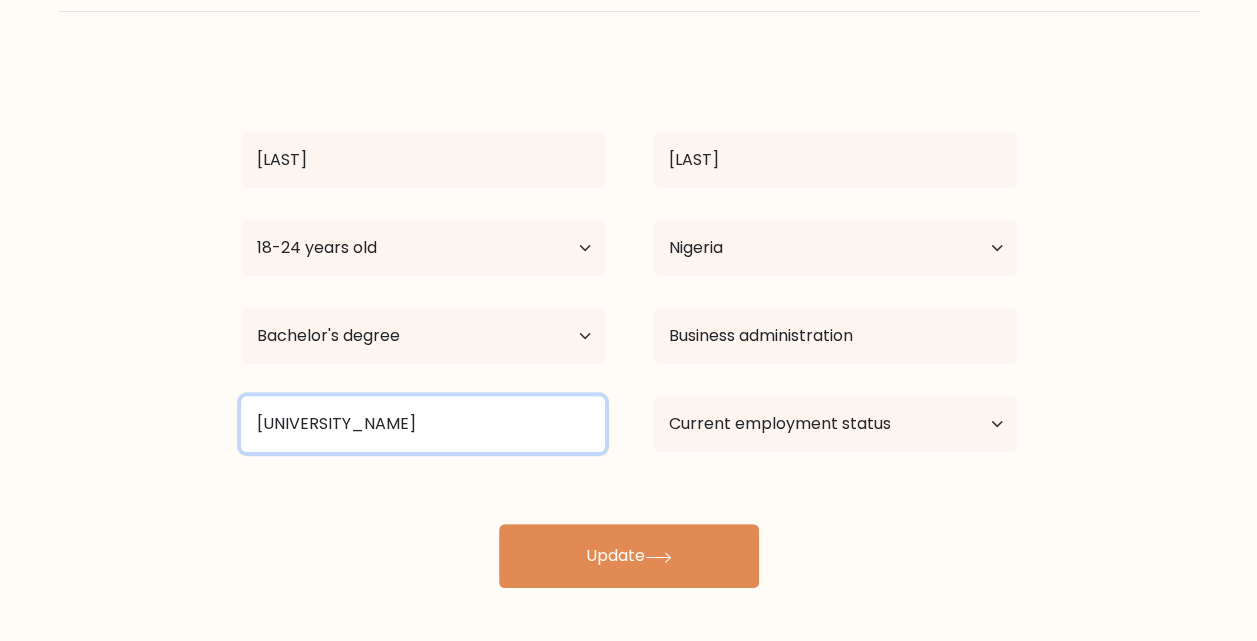 click on "[UNIVERSITY_NAME]" at bounding box center [423, 424] 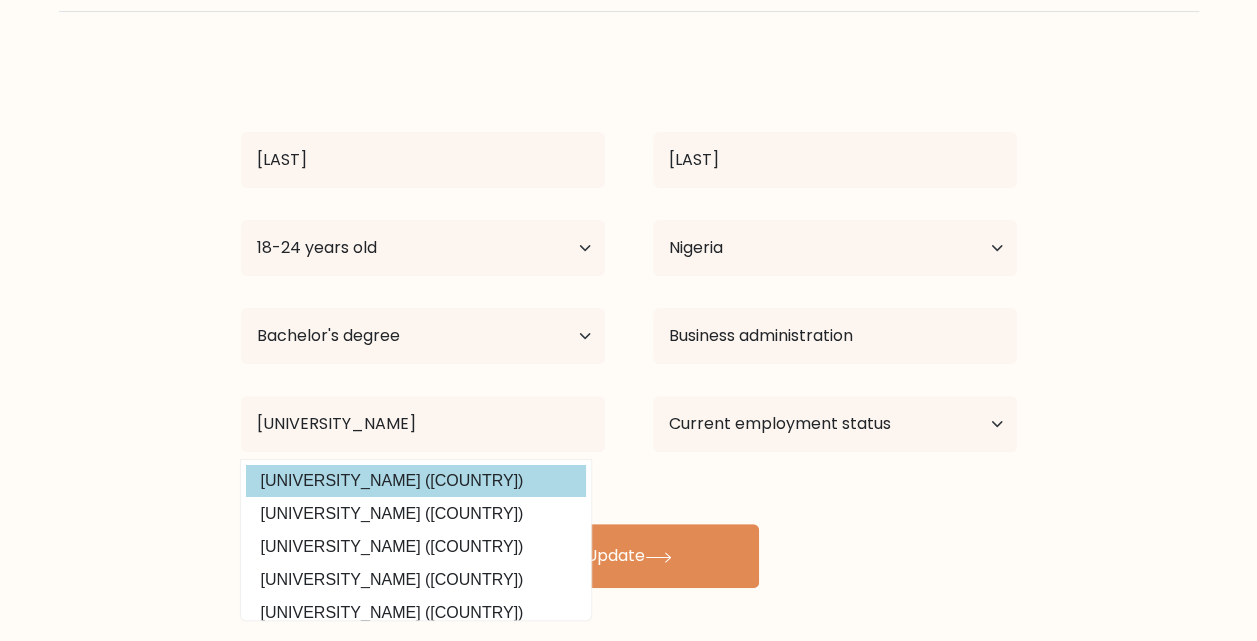 click on "[LAST]
[LAST]
Age
Under 18 years old
18-24 years old
25-34 years old
35-44 years old
45-54 years old
55-64 years old
65 years old and above
Country
Afghanistan
Albania
Algeria
American Samoa
Andorra
Angola
Anguilla
Antarctica
Antigua and Barbuda
Argentina
Armenia
Aruba
Australia
Austria
Azerbaijan
Bahamas
Bahrain
Bangladesh
Barbados
Belarus
Belgium
Belize
Benin
Bermuda
Bhutan
Chad" at bounding box center (629, 324) 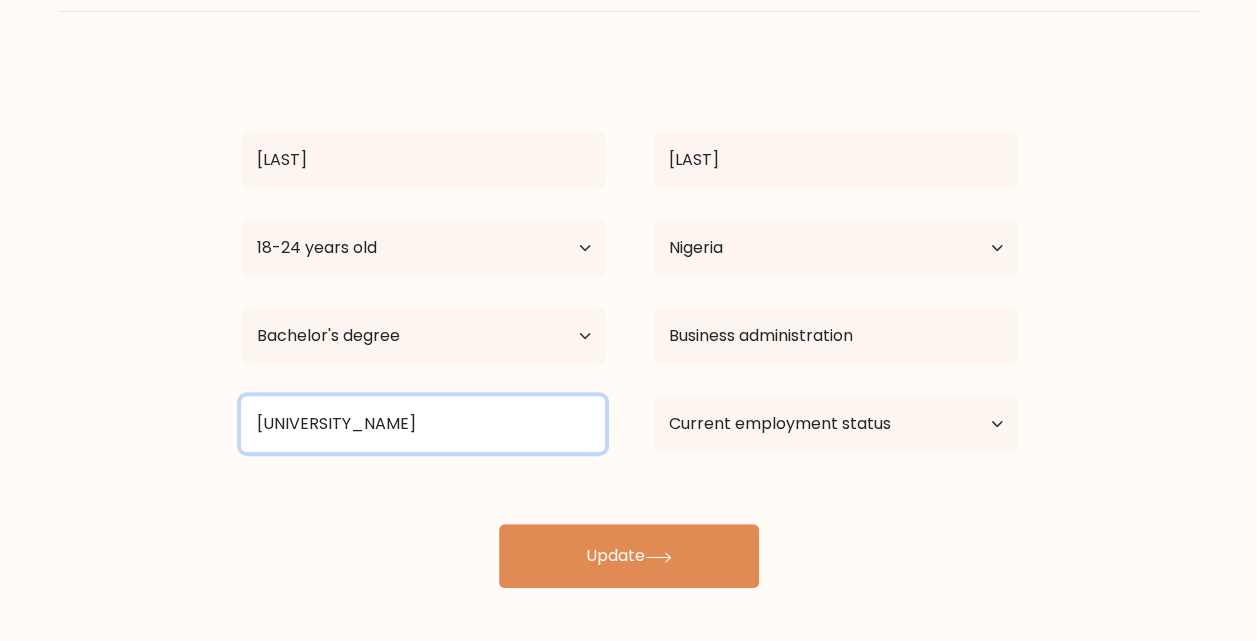 click on "[UNIVERSITY_NAME]" at bounding box center [423, 424] 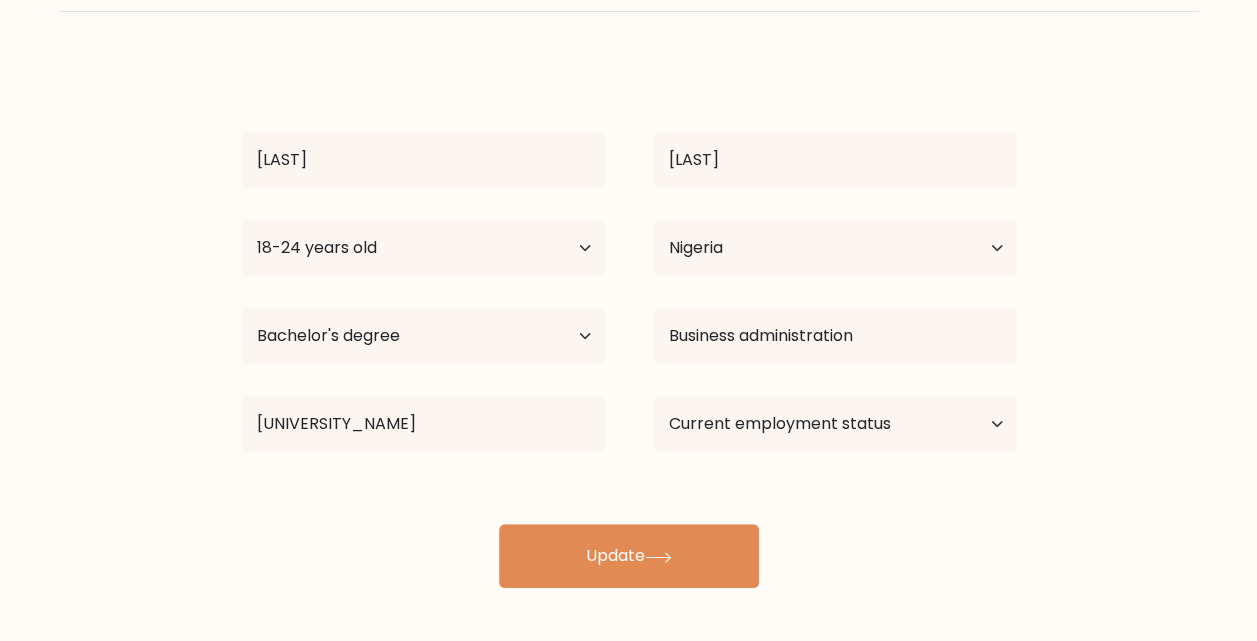 click on "[LAST]
[LAST]
Age
Under 18 years old
18-24 years old
25-34 years old
35-44 years old
45-54 years old
55-64 years old
65 years old and above
Country
Afghanistan
Albania
Algeria
American Samoa
Andorra
Angola
Anguilla
Antarctica
Antigua and Barbuda
Argentina
Armenia
Aruba
Australia
Austria
Azerbaijan
Bahamas
Bahrain
Bangladesh
Barbados
Belarus
Belgium
Belize
Benin
Bermuda
Bhutan
Chad" at bounding box center [629, 324] 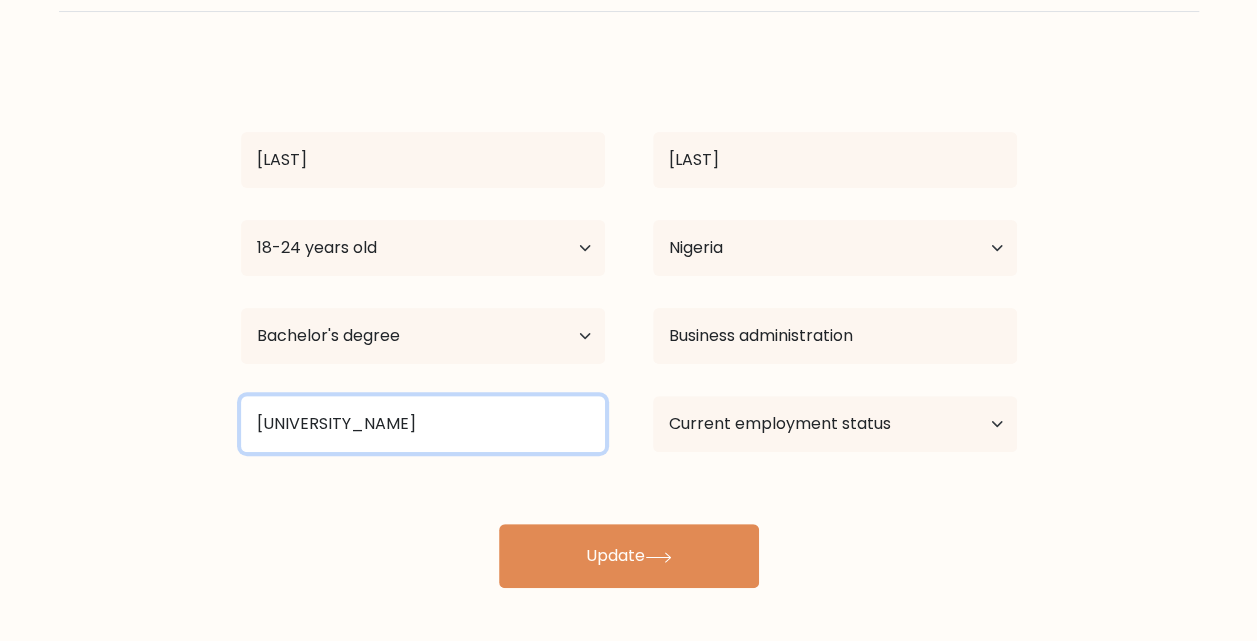 click on "[UNIVERSITY_NAME]" at bounding box center (423, 424) 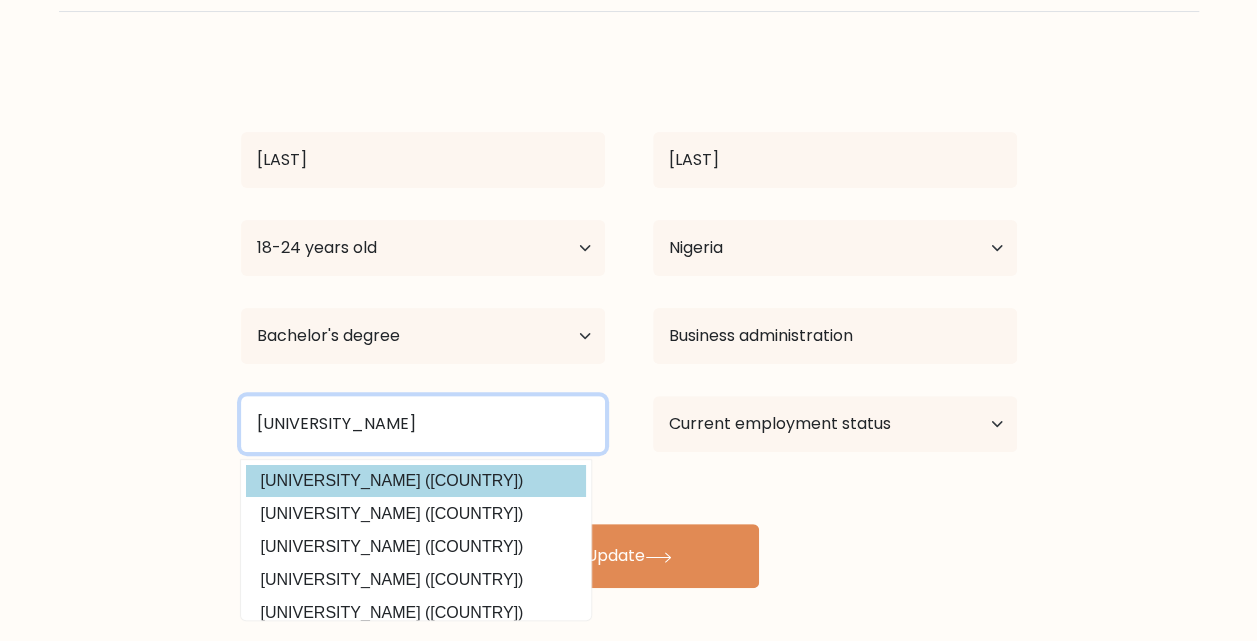 type on "[UNIVERSITY_NAME]" 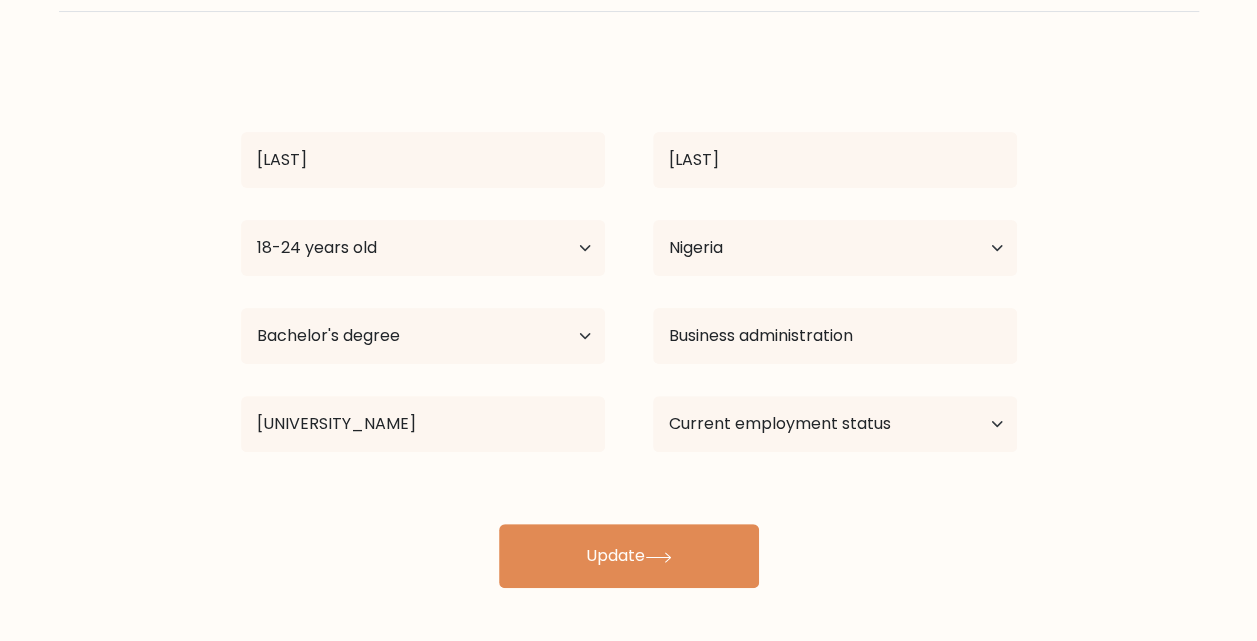 click on "[LAST]
[LAST]
Age
Under 18 years old
18-24 years old
25-34 years old
35-44 years old
45-54 years old
55-64 years old
65 years old and above
Country
Afghanistan
Albania
Algeria
American Samoa
Andorra
Angola
Anguilla
Antarctica
Antigua and Barbuda
Argentina
Armenia
Aruba
Australia
Austria
Azerbaijan
Bahamas
Bahrain
Bangladesh
Barbados
Belarus
Belgium
Belize
Benin
Bermuda
Bhutan
Chad" at bounding box center [629, 324] 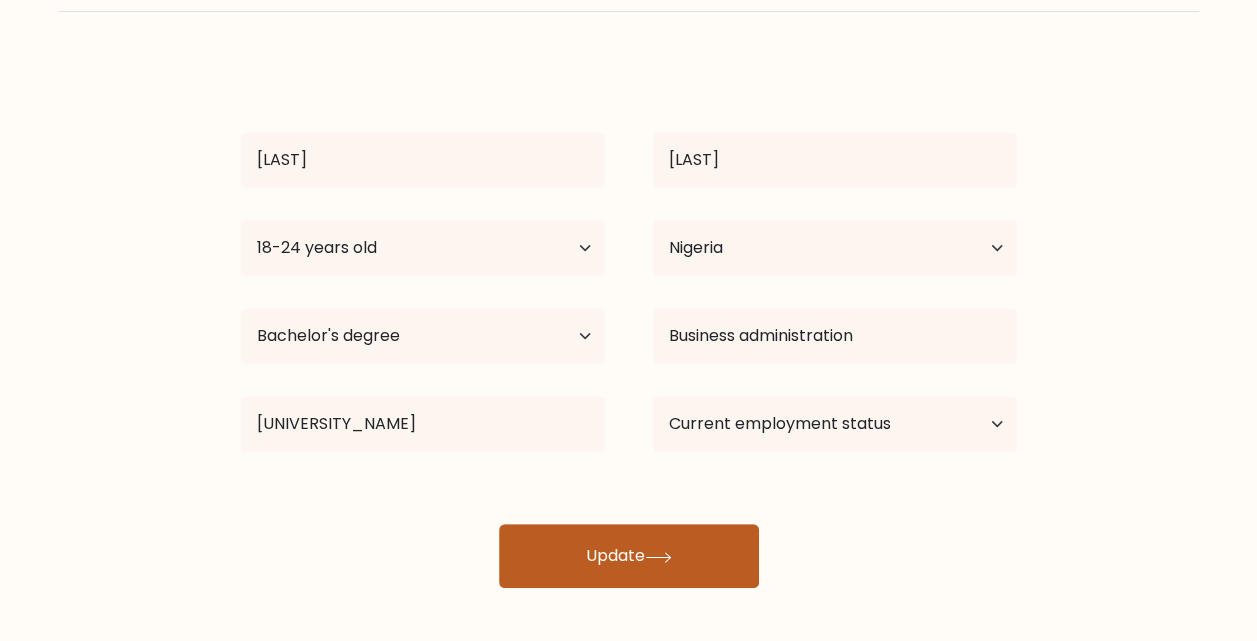 click on "Update" at bounding box center [629, 556] 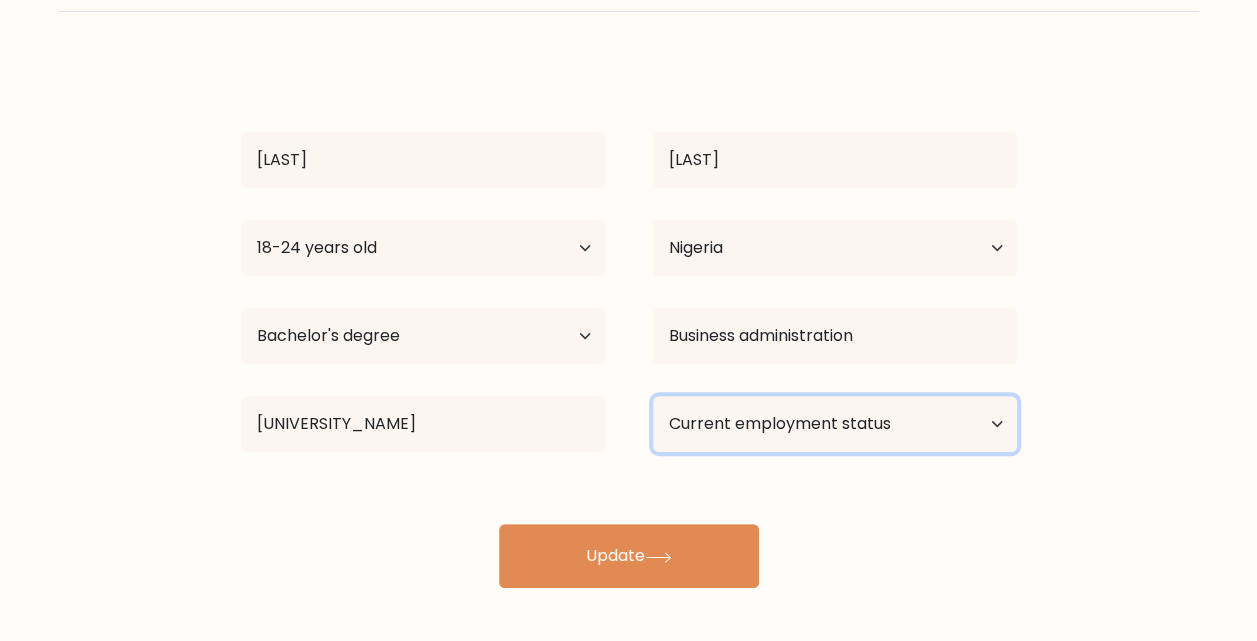 click on "Current employment status
Employed
Student
Retired
Other / prefer not to answer" at bounding box center [835, 424] 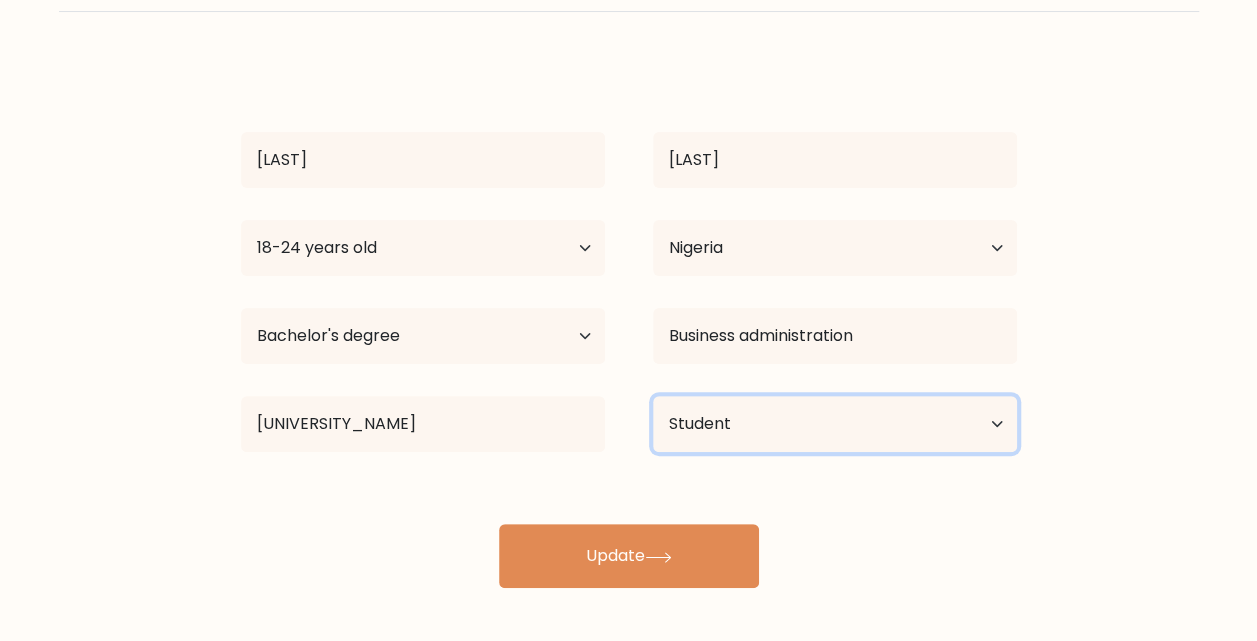 click on "Current employment status
Employed
Student
Retired
Other / prefer not to answer" at bounding box center [835, 424] 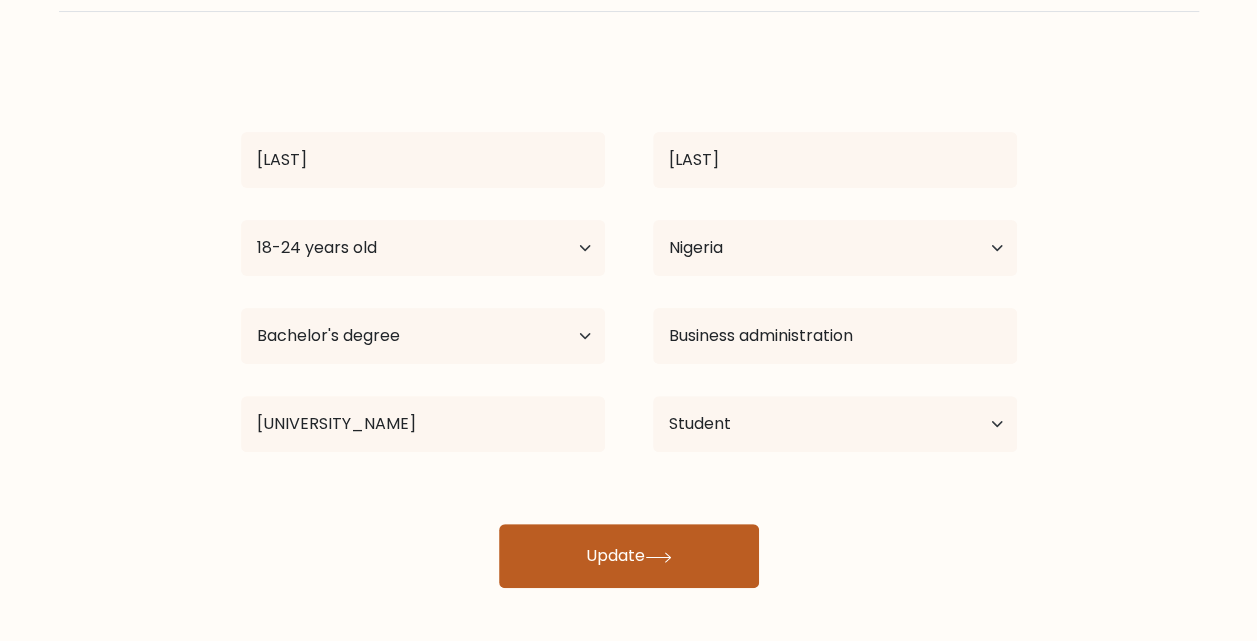 click on "Update" at bounding box center (629, 556) 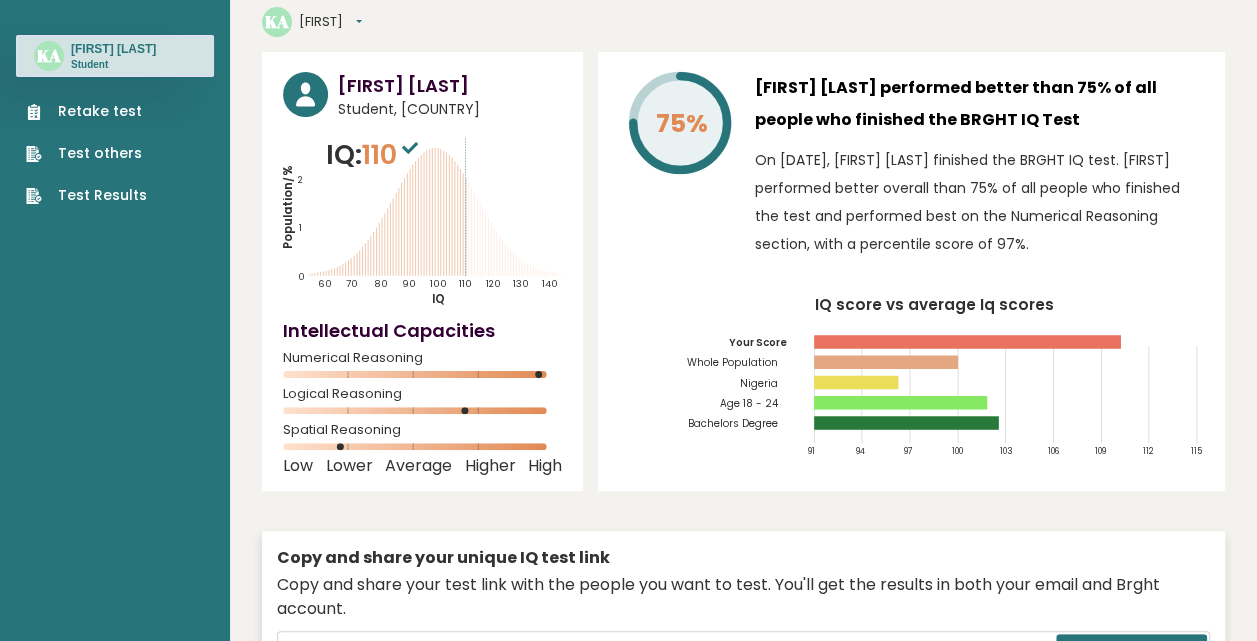 scroll, scrollTop: 0, scrollLeft: 0, axis: both 